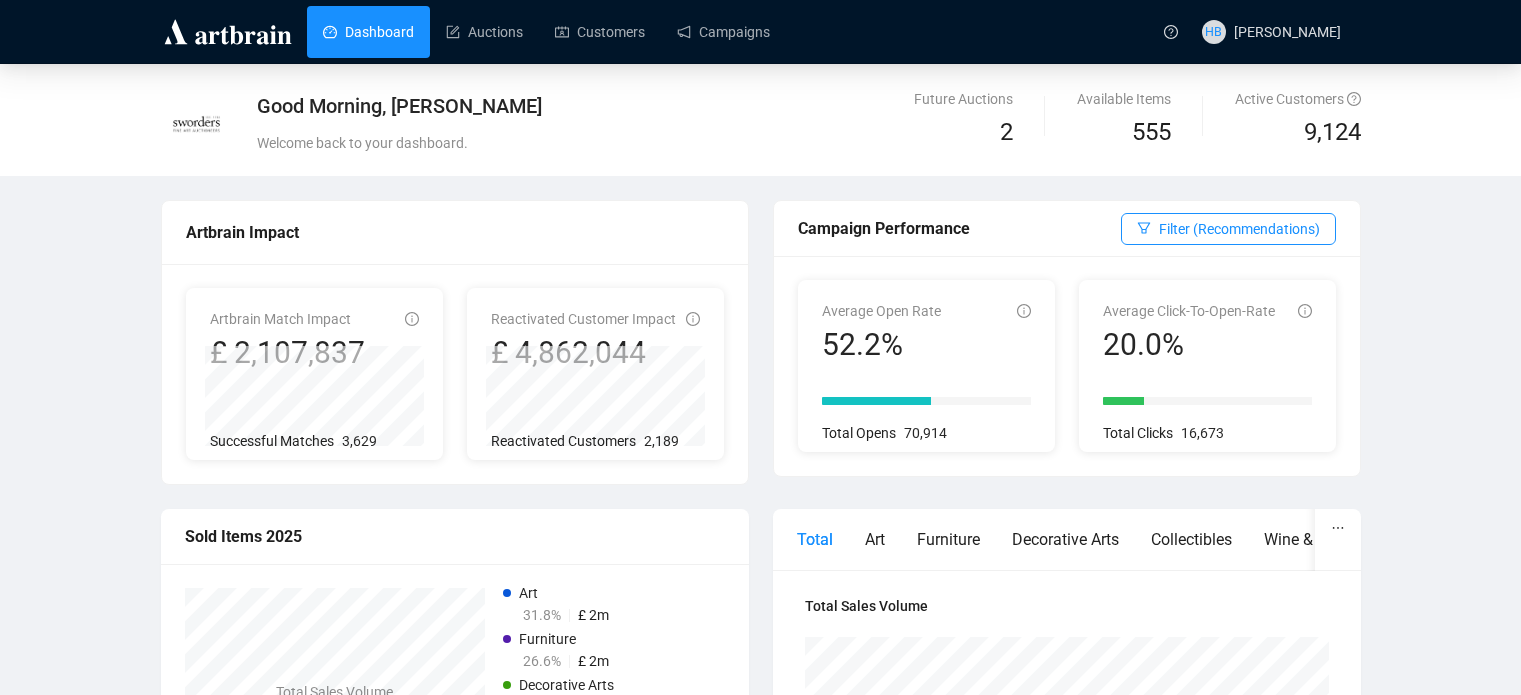 scroll, scrollTop: 0, scrollLeft: 0, axis: both 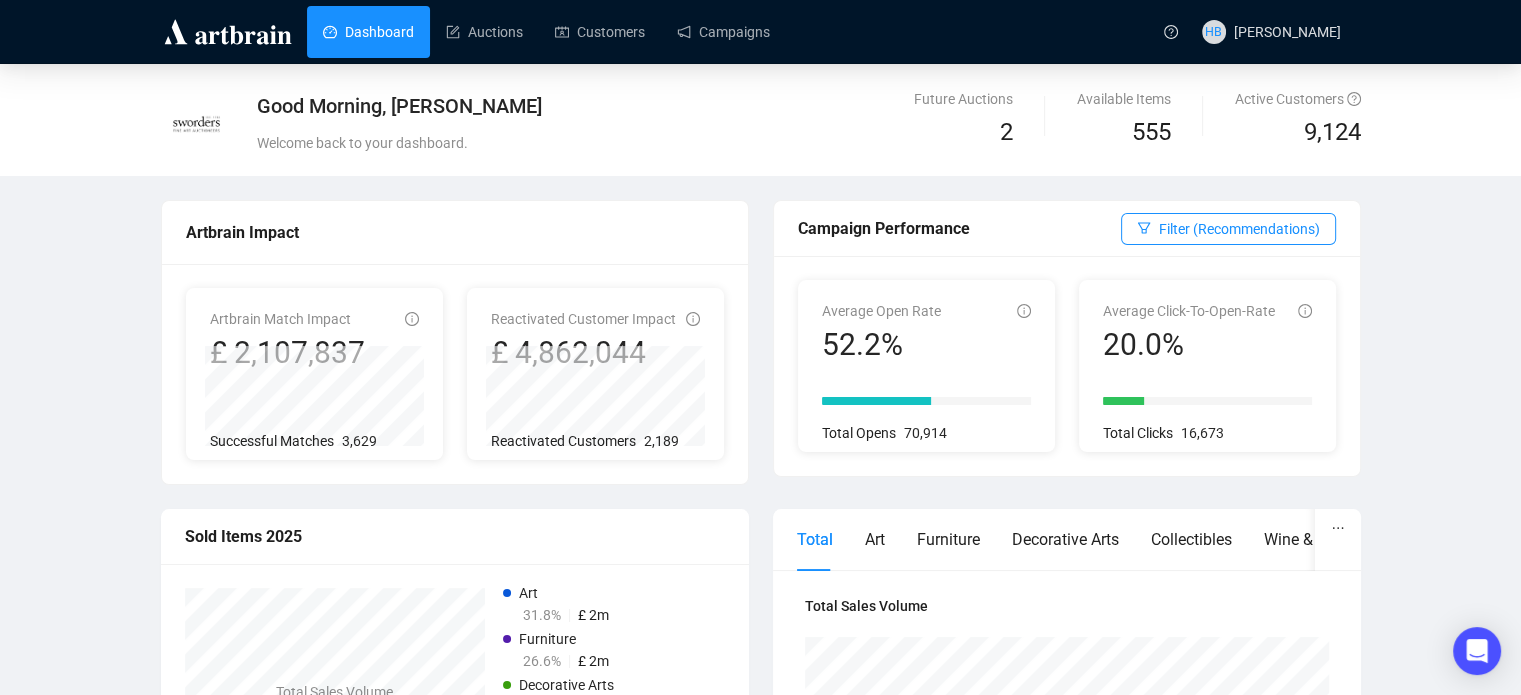 click on "Good Morning,   [PERSON_NAME] Welcome back to your dashboard. Future Auctions 2 Available Items 555 Active Customers   9,124 Artbrain Impact Artbrain Match Impact £ 2,107,837   Successful Matches 3,629 Reactivated Customer Impact £ 4,862,044   Reactivated Customers 2,189 Campaign Performance Filter (Recommendations) Average Open Rate 52.2% Total Opens 70,914 Average Click-To-Open-Rate 20.0% Total Clicks 16,673 Sold Items 2025   Total Sales Volume £   7.1m Art 31.8% £   2m Furniture 26.6% £   2m Decorative Arts 17.1% £   1m Jewellery, Watches & Designer 12.0% £   801k Collectibles 6.5% £   432k Other 5.9% £   396k Total Art Furniture Decorative Arts Collectibles Wine & Spirits Books & Maps Jewellery, Watches & Designer Bids  Total Sales Volume
Nov £ 1,721,040 Total Art Furniture Decorative Arts Collectibles Wine & Spirits Books & Maps Jewellery, Watches & Designer Bids Sale Through Rate by Auction   Total Art Furniture Decorative Arts Collectibles Wine & Spirits Books & Maps Bids" at bounding box center (760, 868) 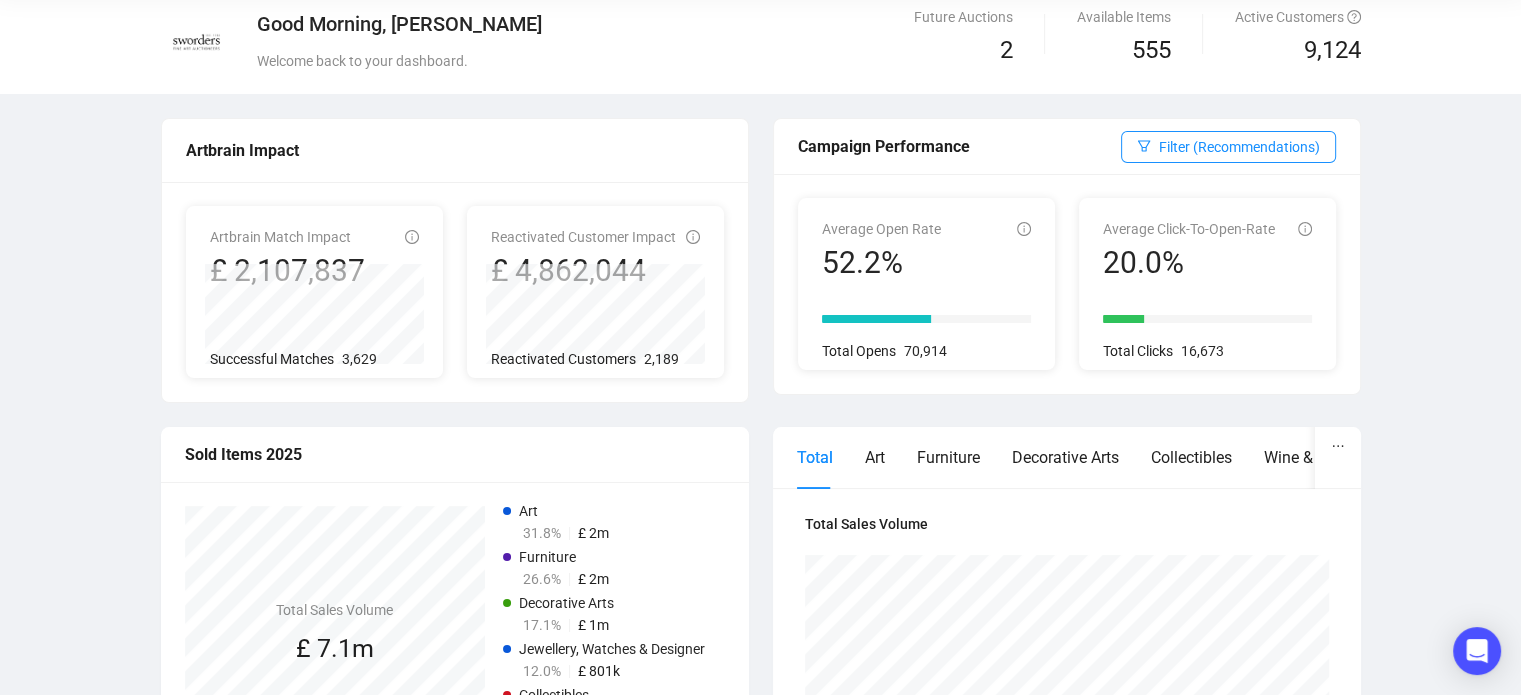 scroll, scrollTop: 0, scrollLeft: 0, axis: both 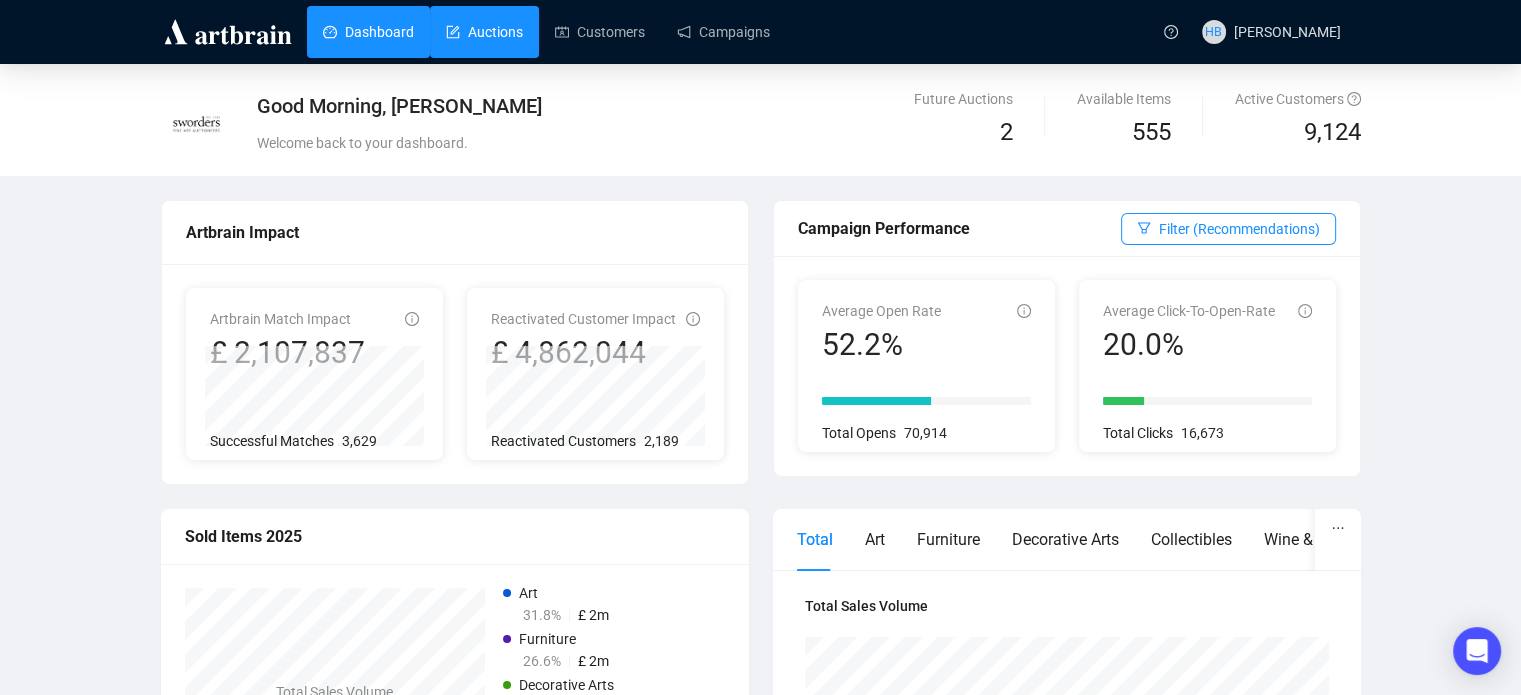 click on "Auctions" at bounding box center (484, 32) 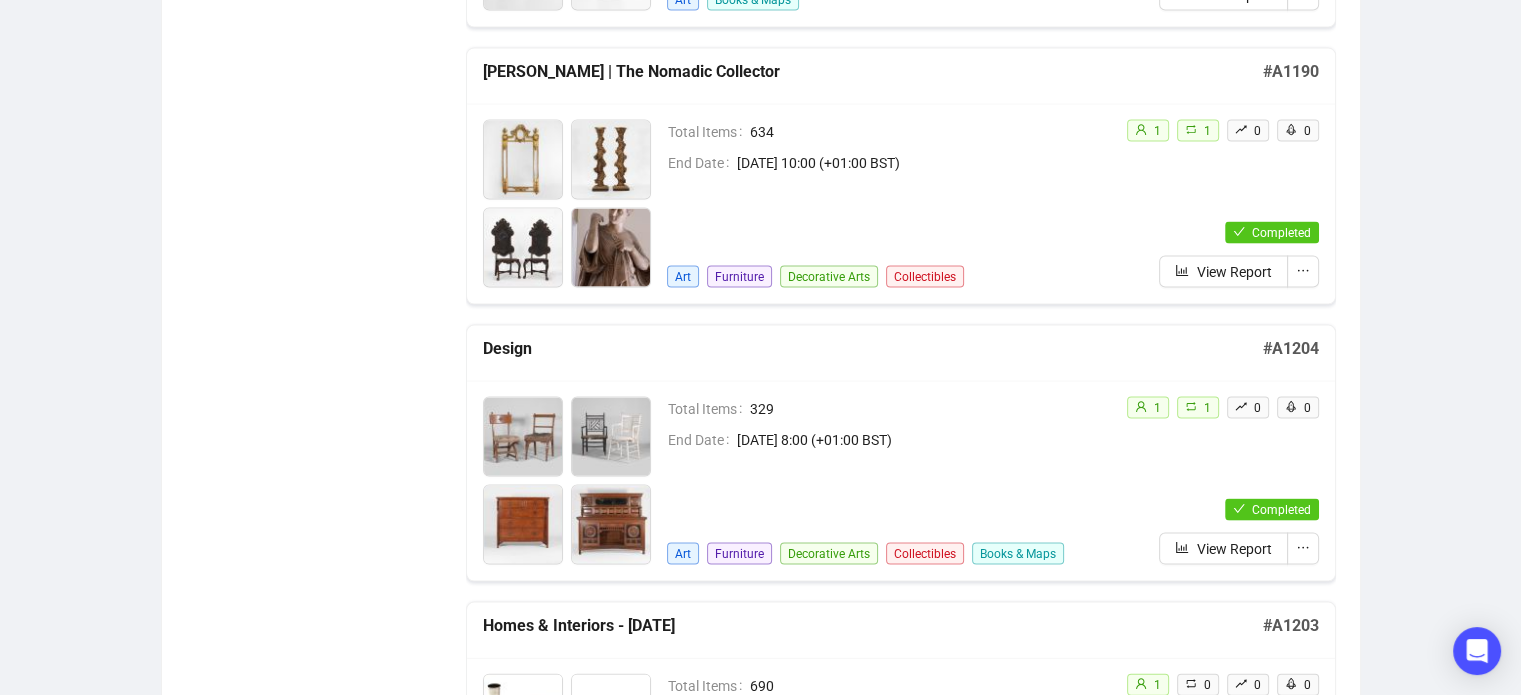 scroll, scrollTop: 4149, scrollLeft: 0, axis: vertical 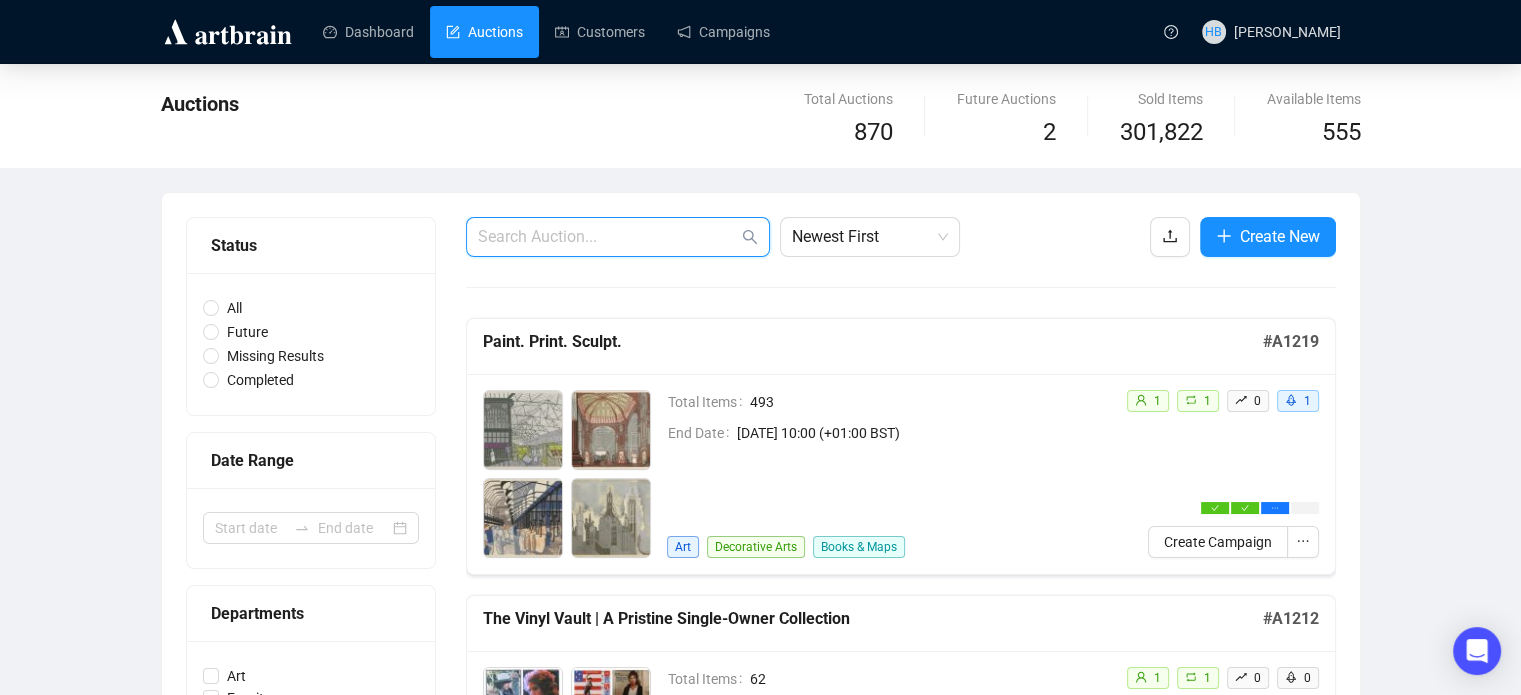click at bounding box center (608, 237) 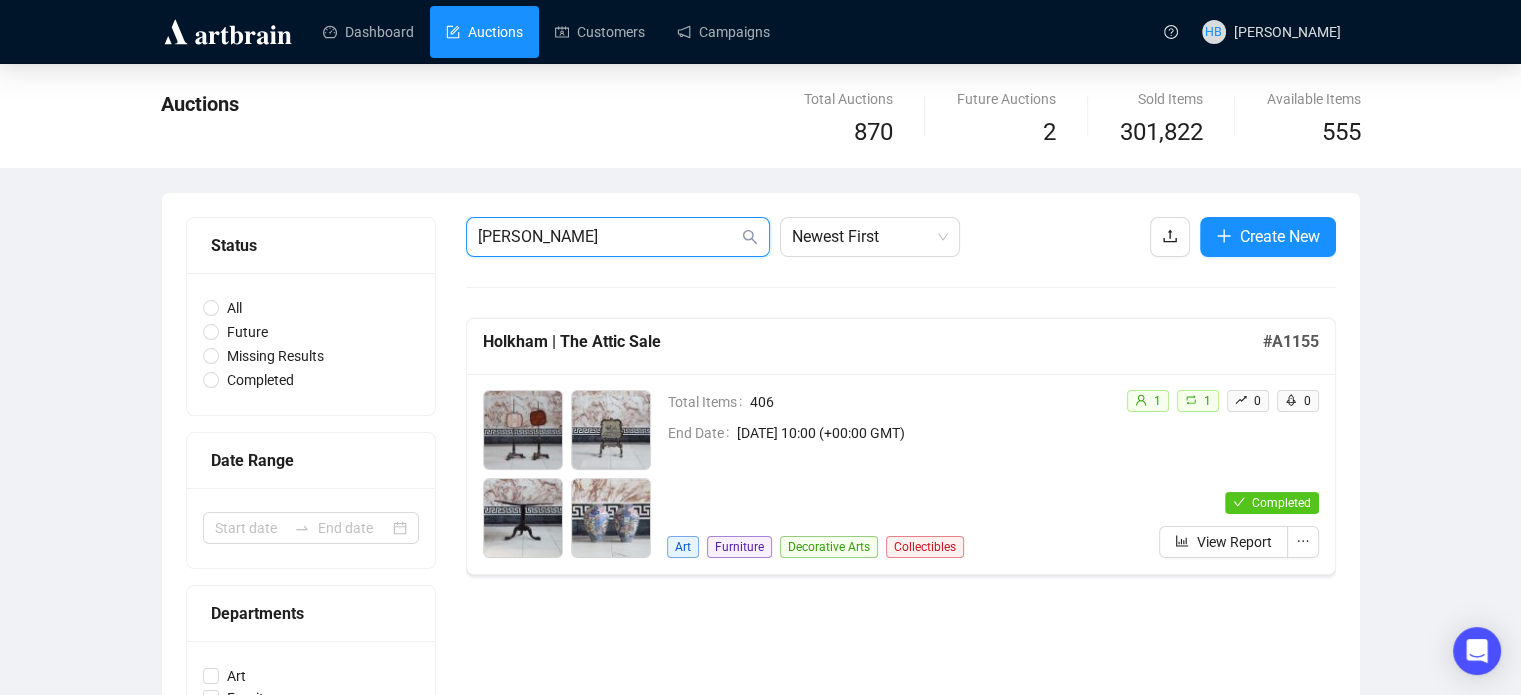 type on "[PERSON_NAME]" 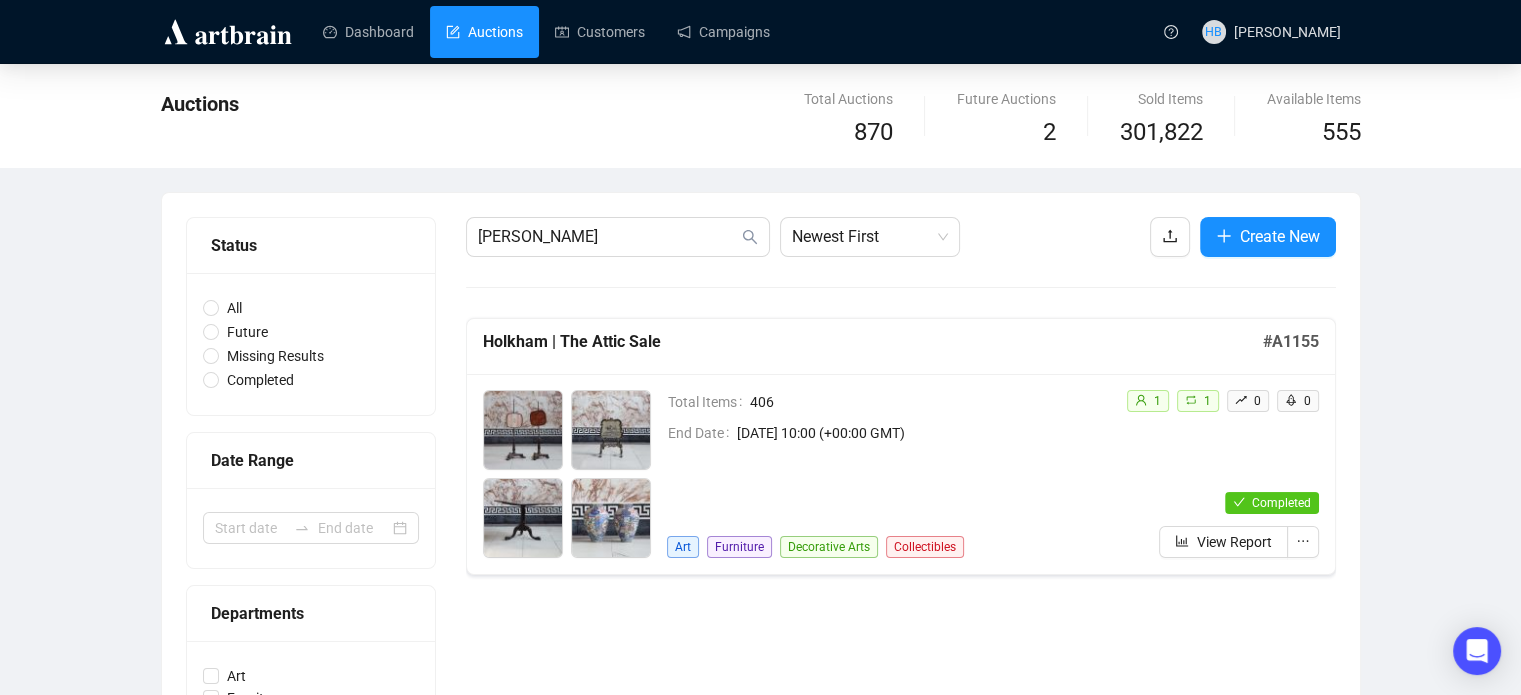 click on "Total Items 406 End Date [DATE] 10:00 (+00:00 GMT) Art Furniture Decorative Arts Collectibles" at bounding box center [888, 474] 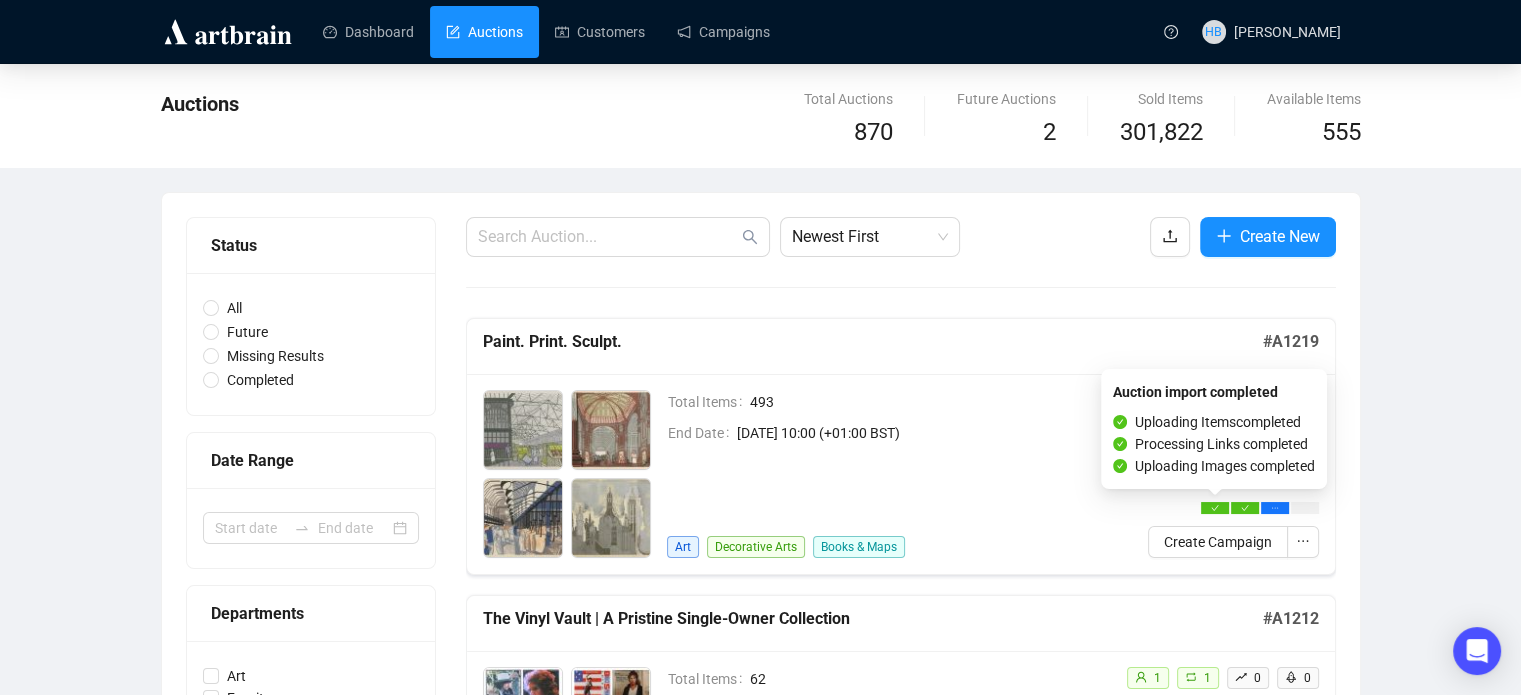 scroll, scrollTop: 12, scrollLeft: 0, axis: vertical 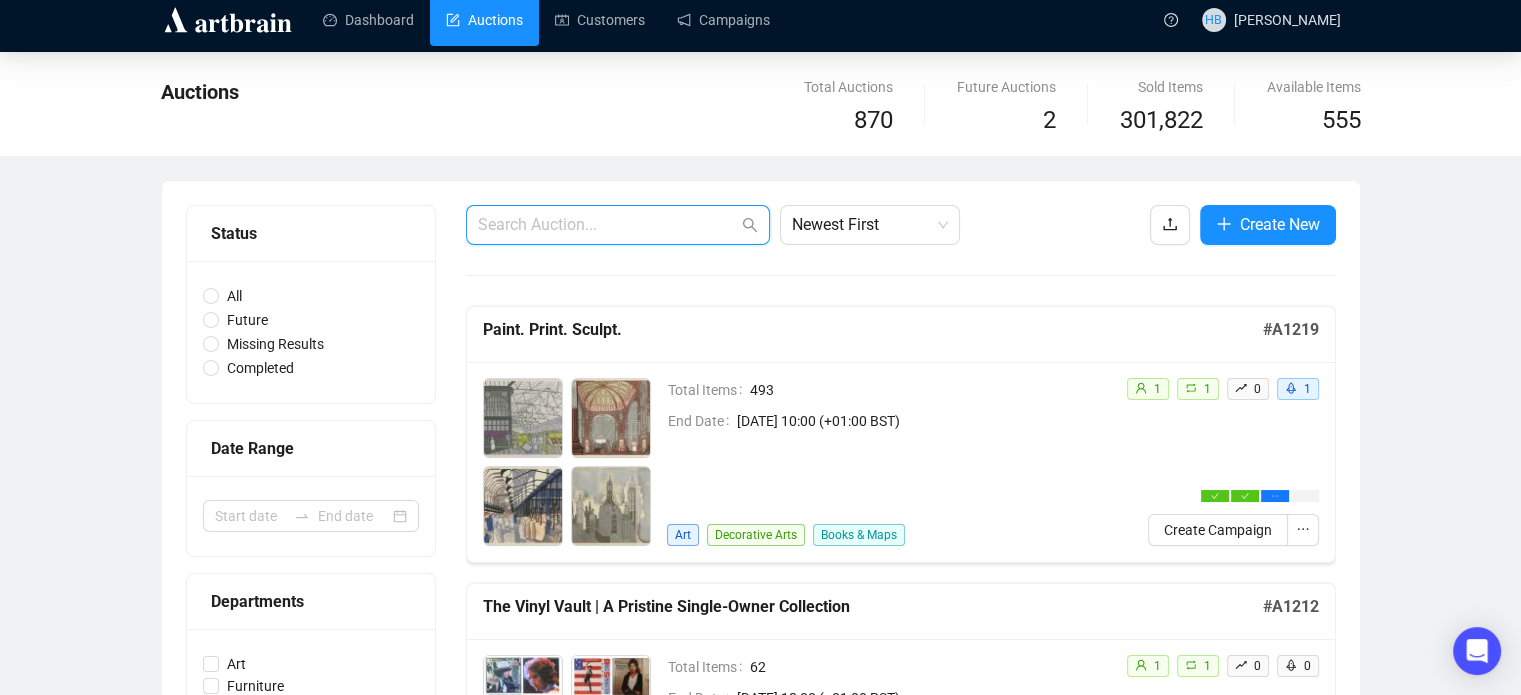 click at bounding box center (608, 225) 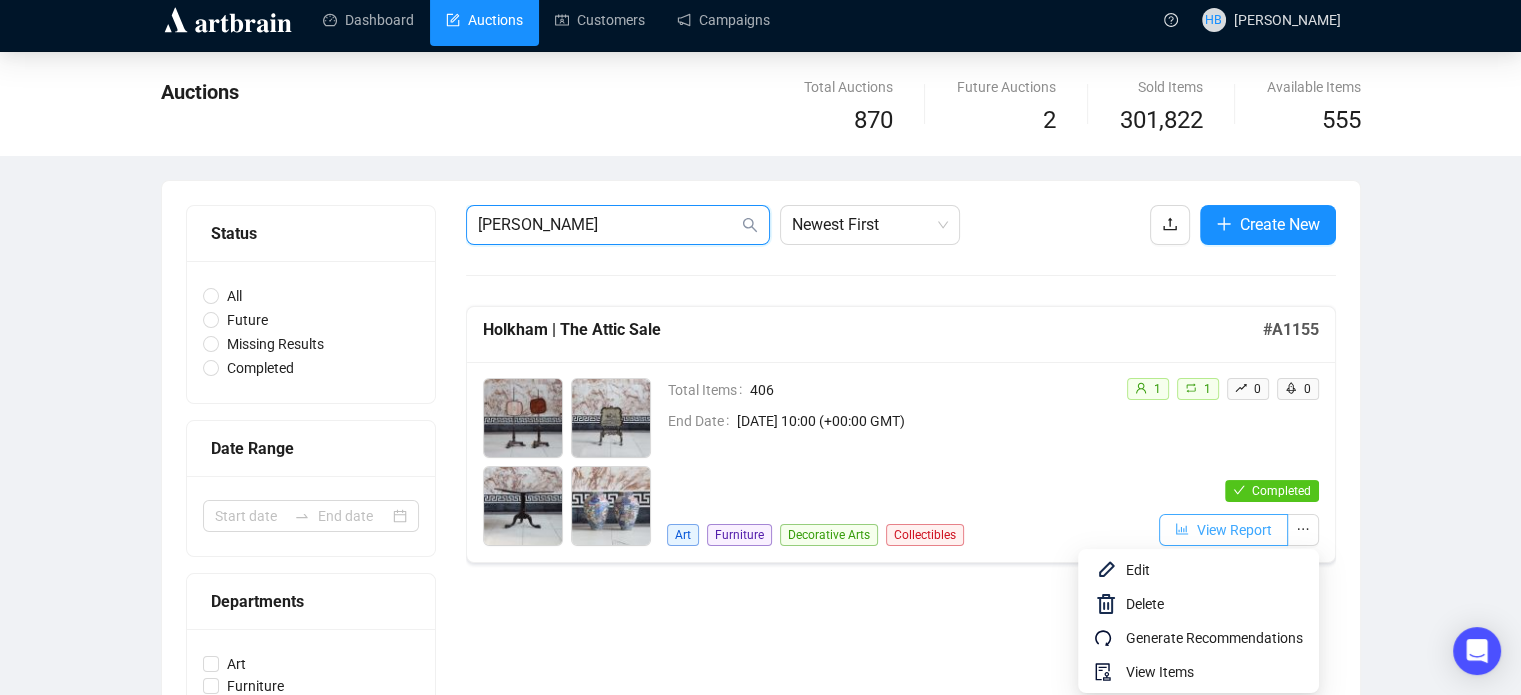 type on "[PERSON_NAME]" 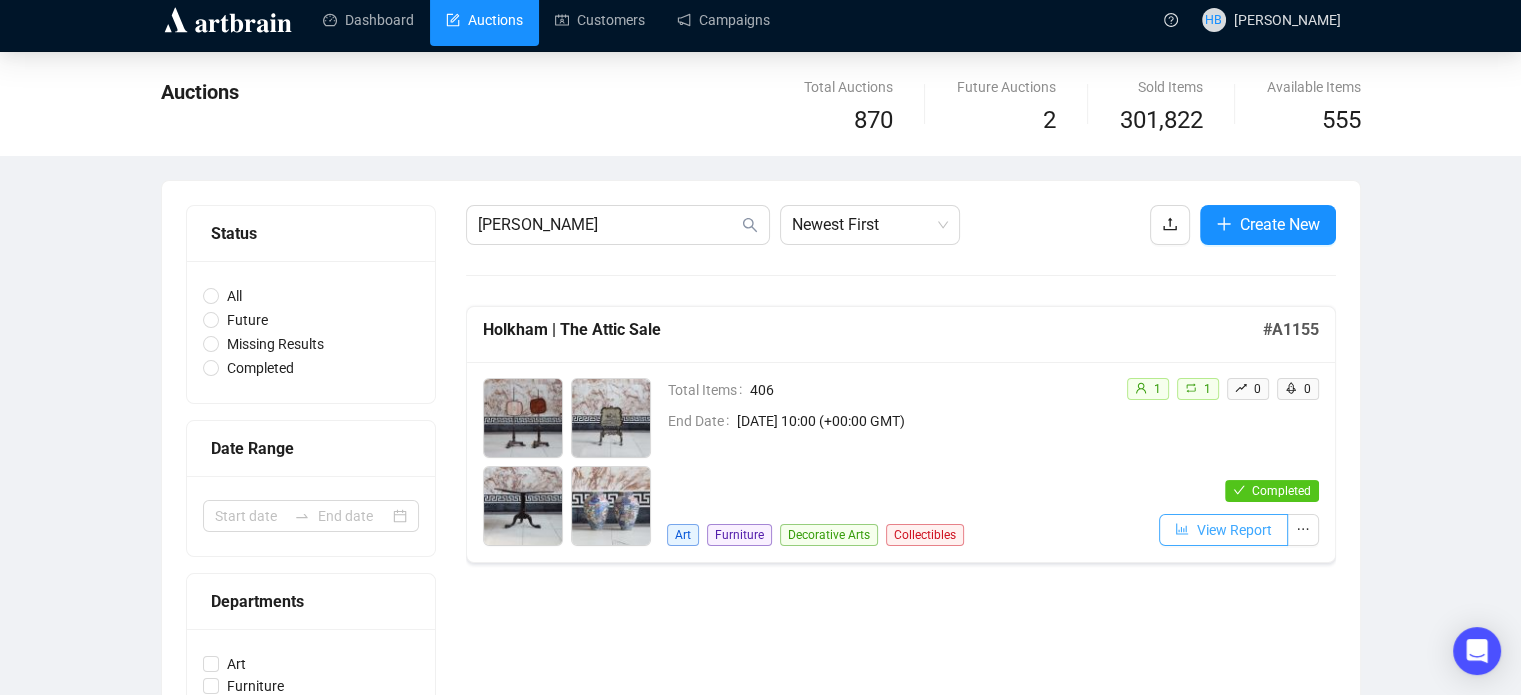 click on "View Report" at bounding box center [1223, 530] 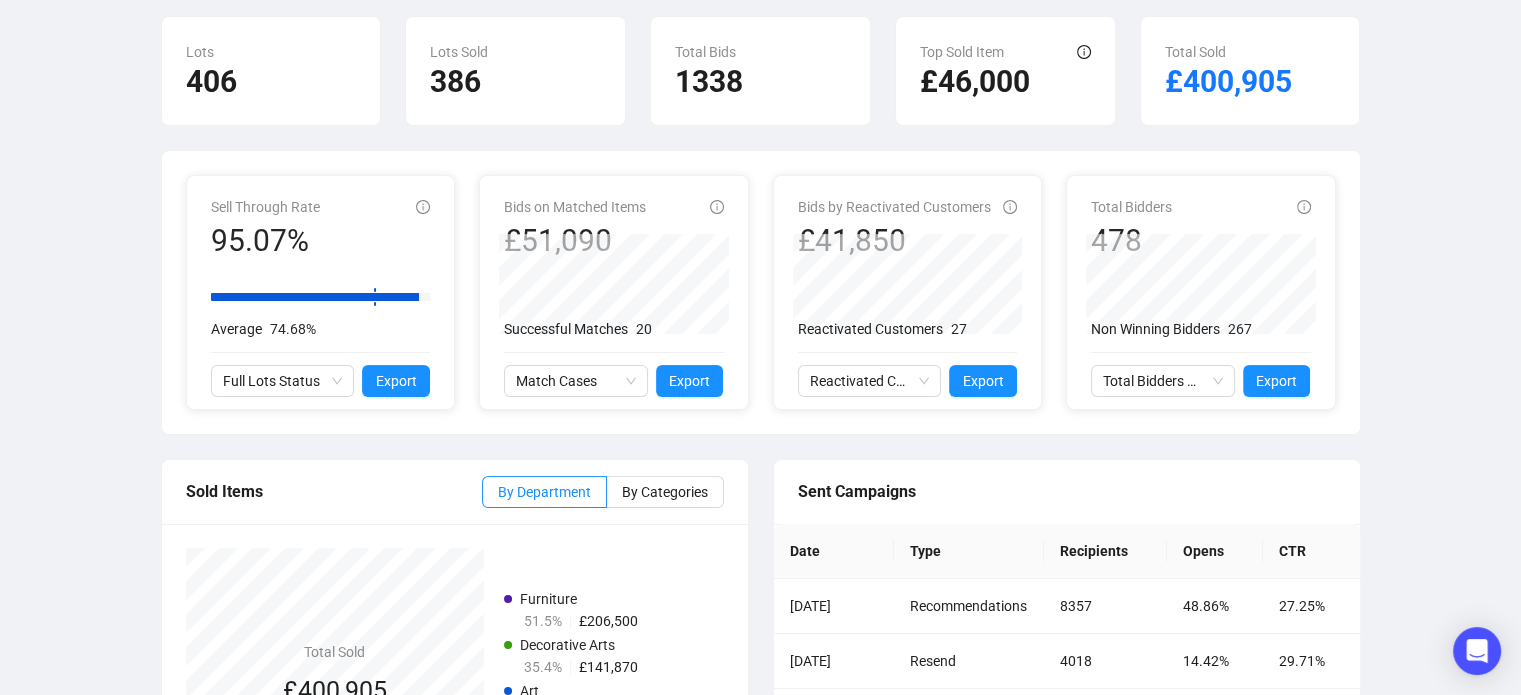 scroll, scrollTop: 248, scrollLeft: 0, axis: vertical 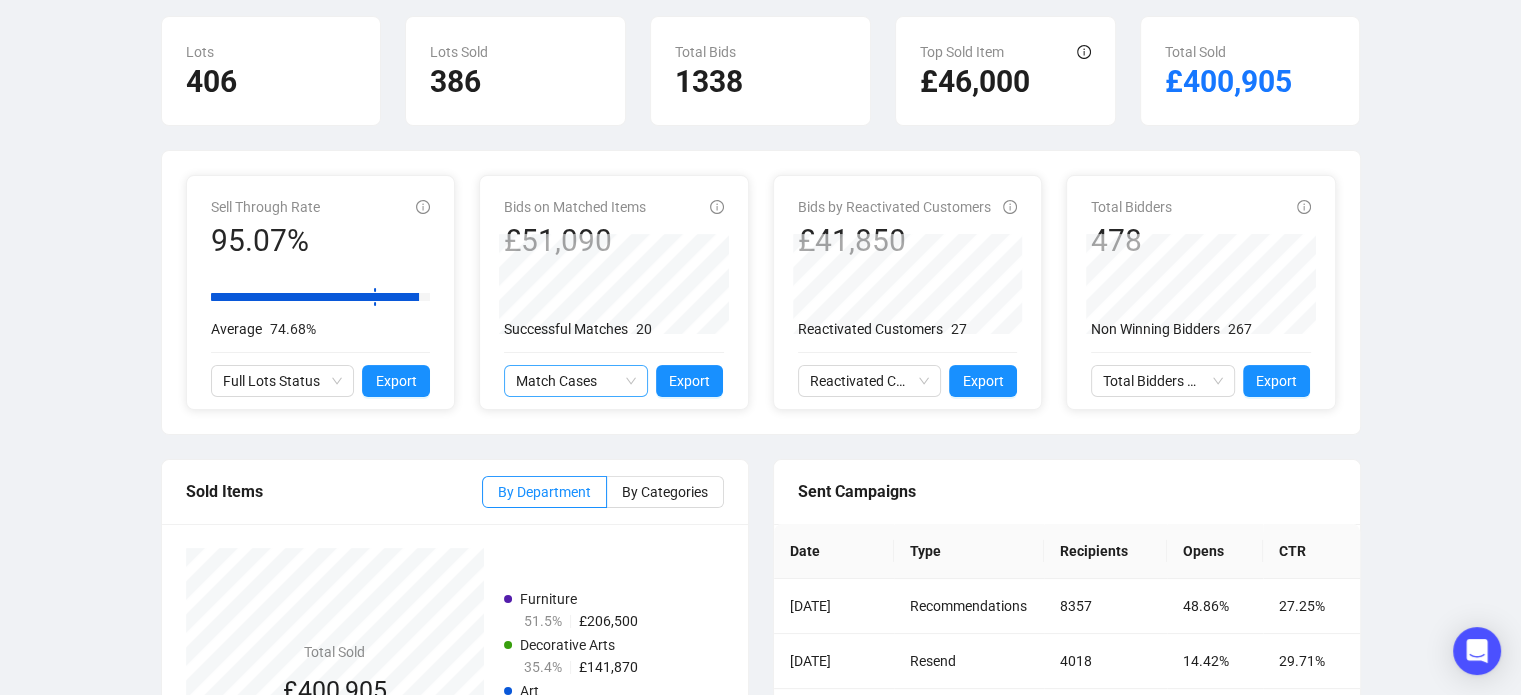 click on "Match Cases" at bounding box center [576, 381] 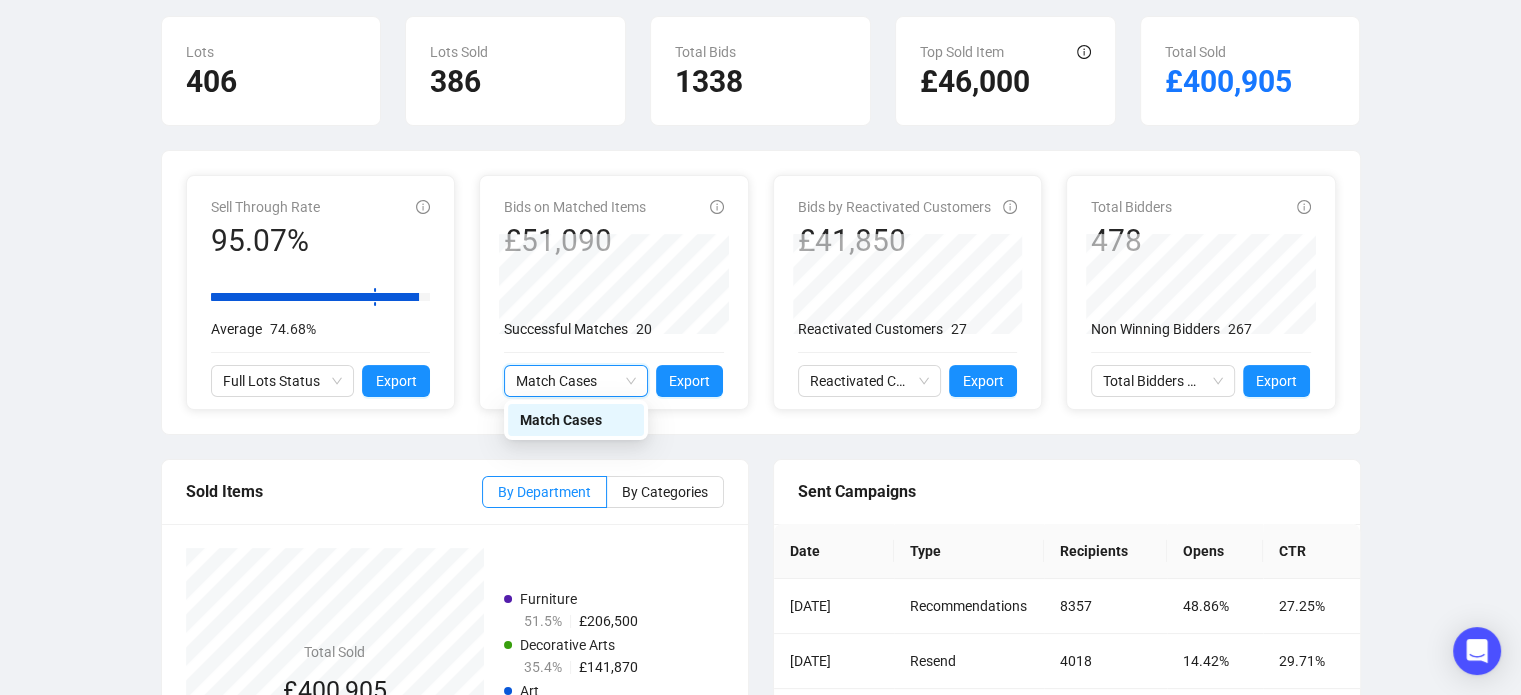 click on "Match Cases" at bounding box center (576, 381) 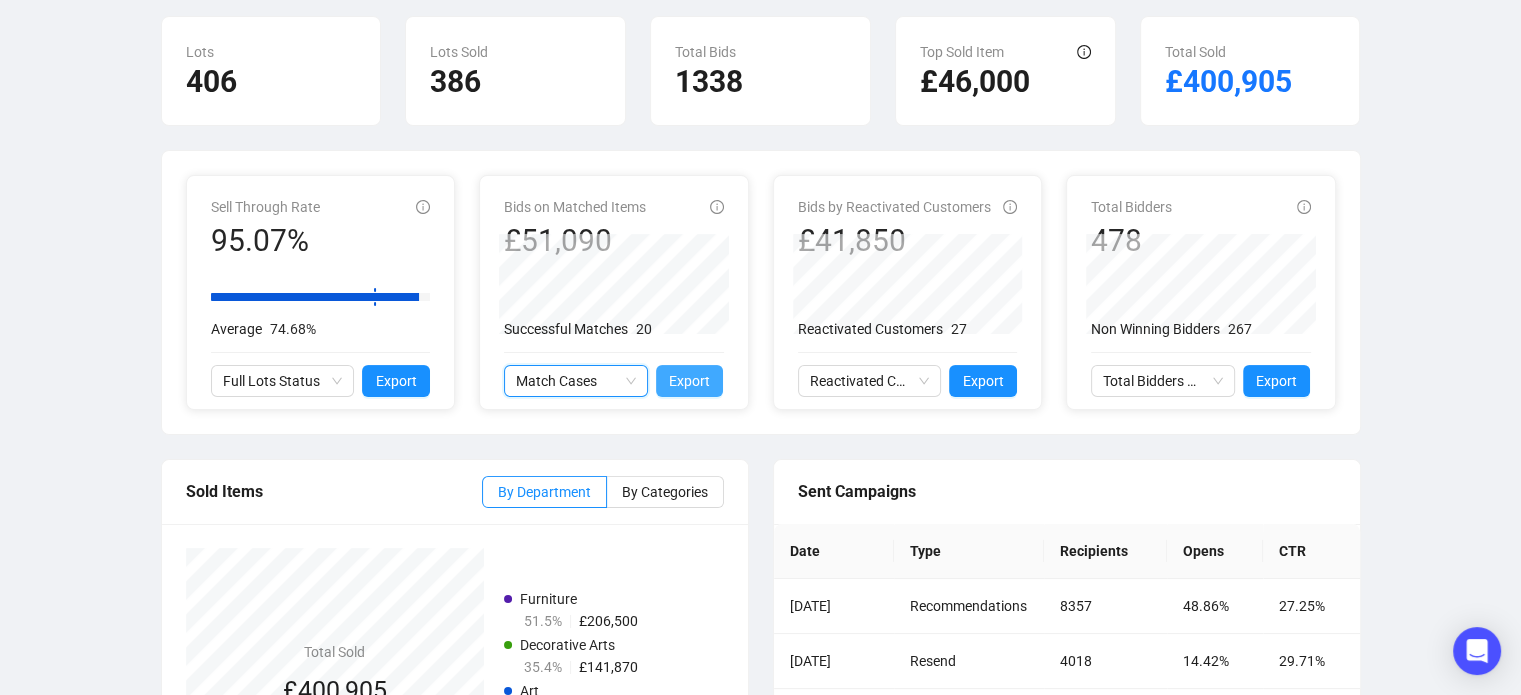 click on "Export" at bounding box center [689, 381] 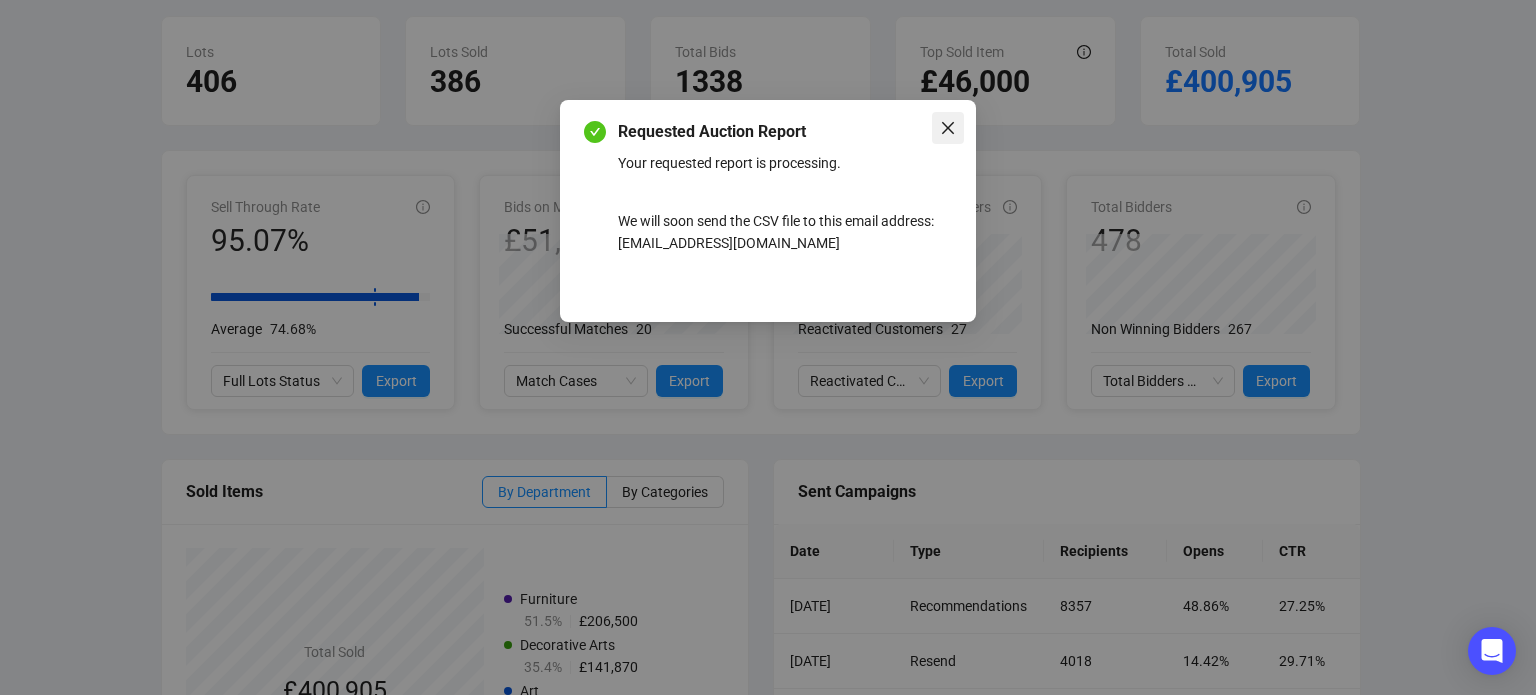 click 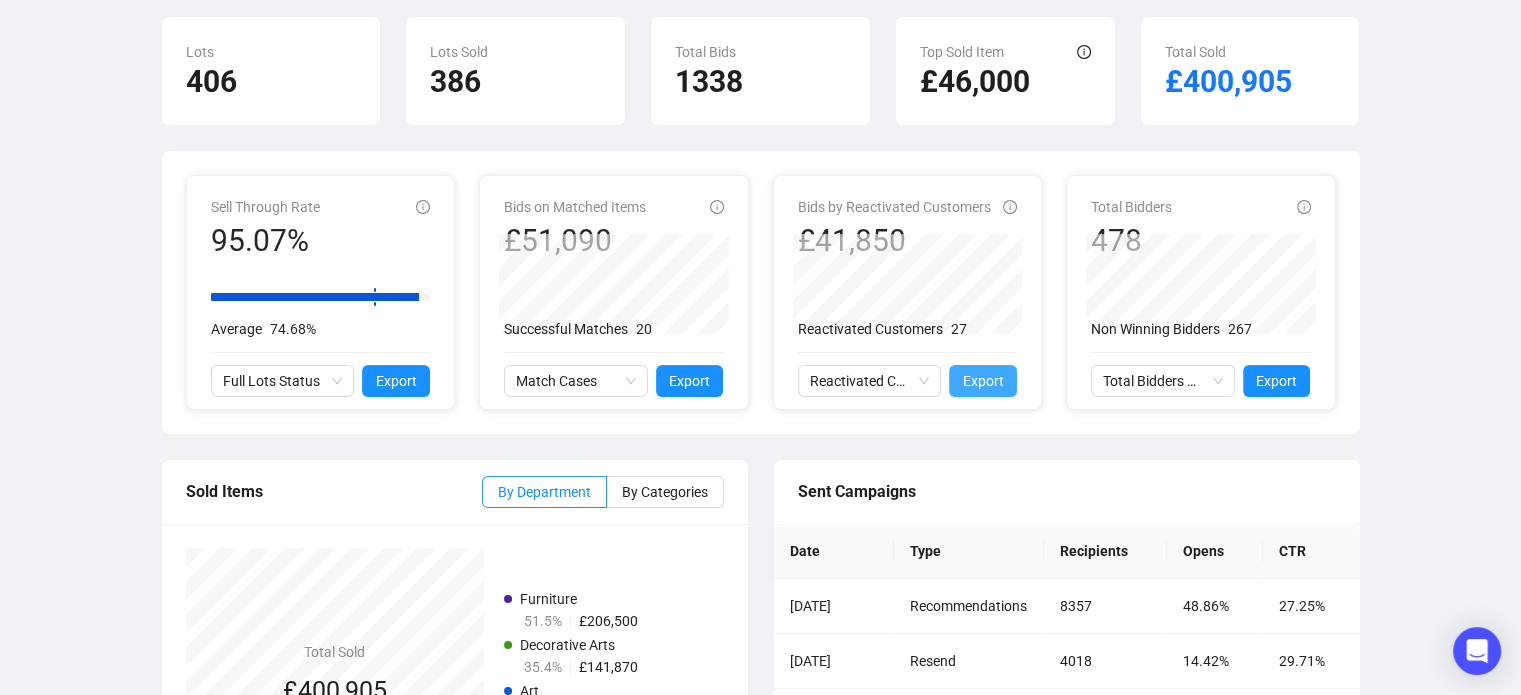 click on "Export" at bounding box center [983, 381] 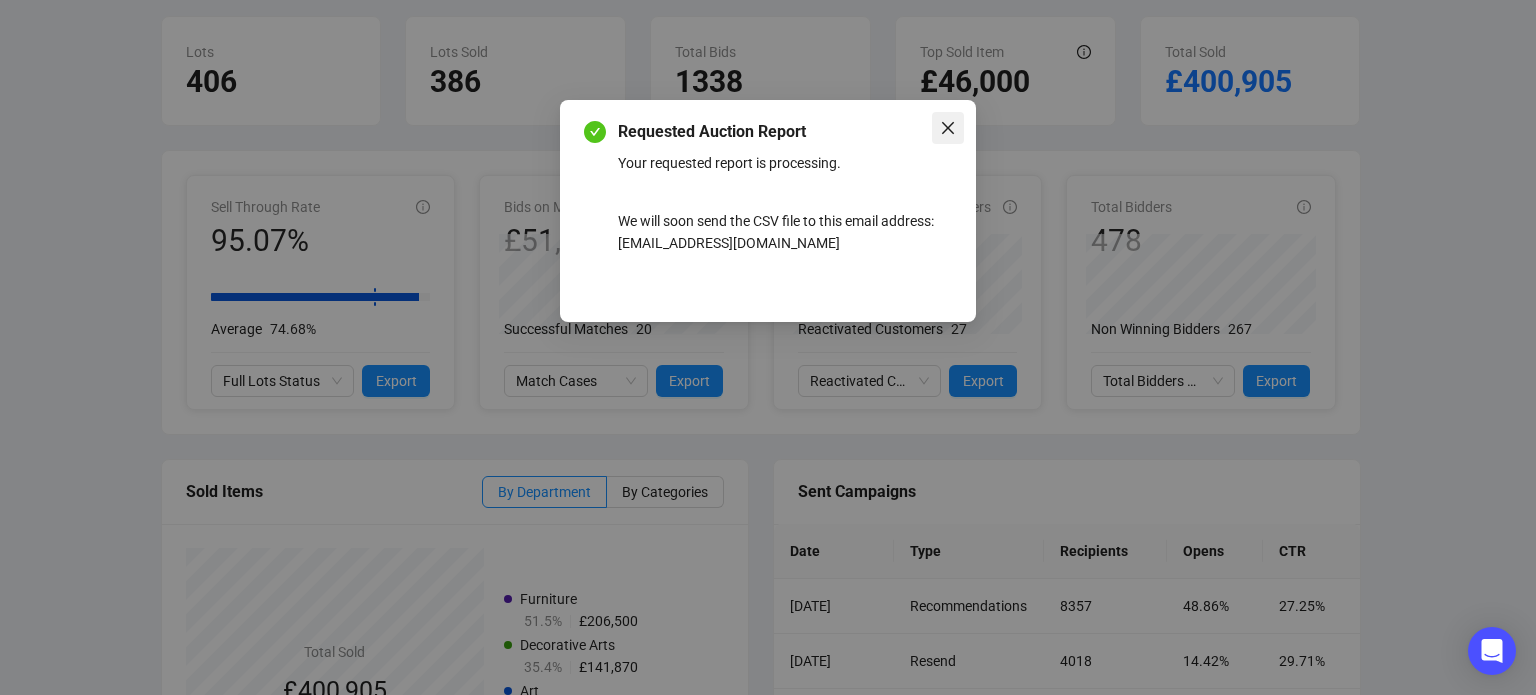 click 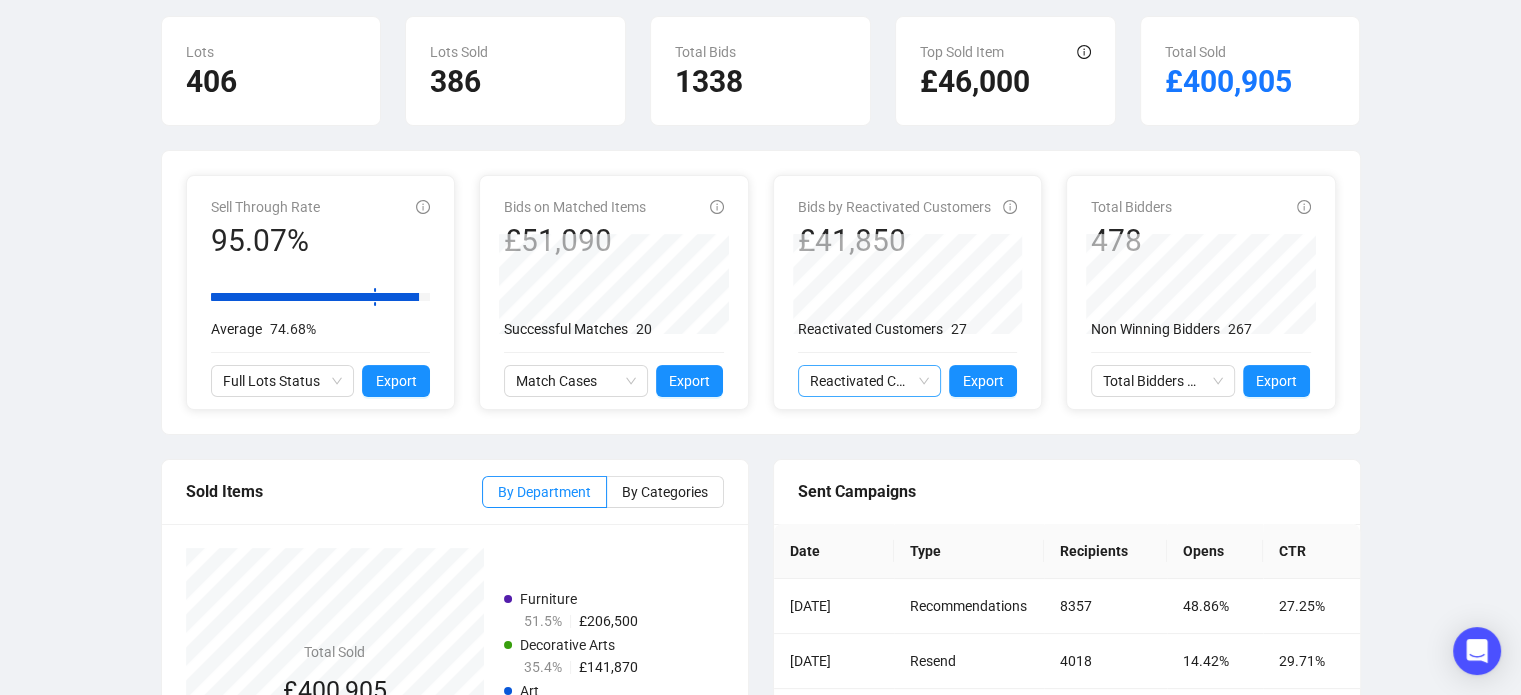 click on "Reactivated Customers Activity" at bounding box center (870, 381) 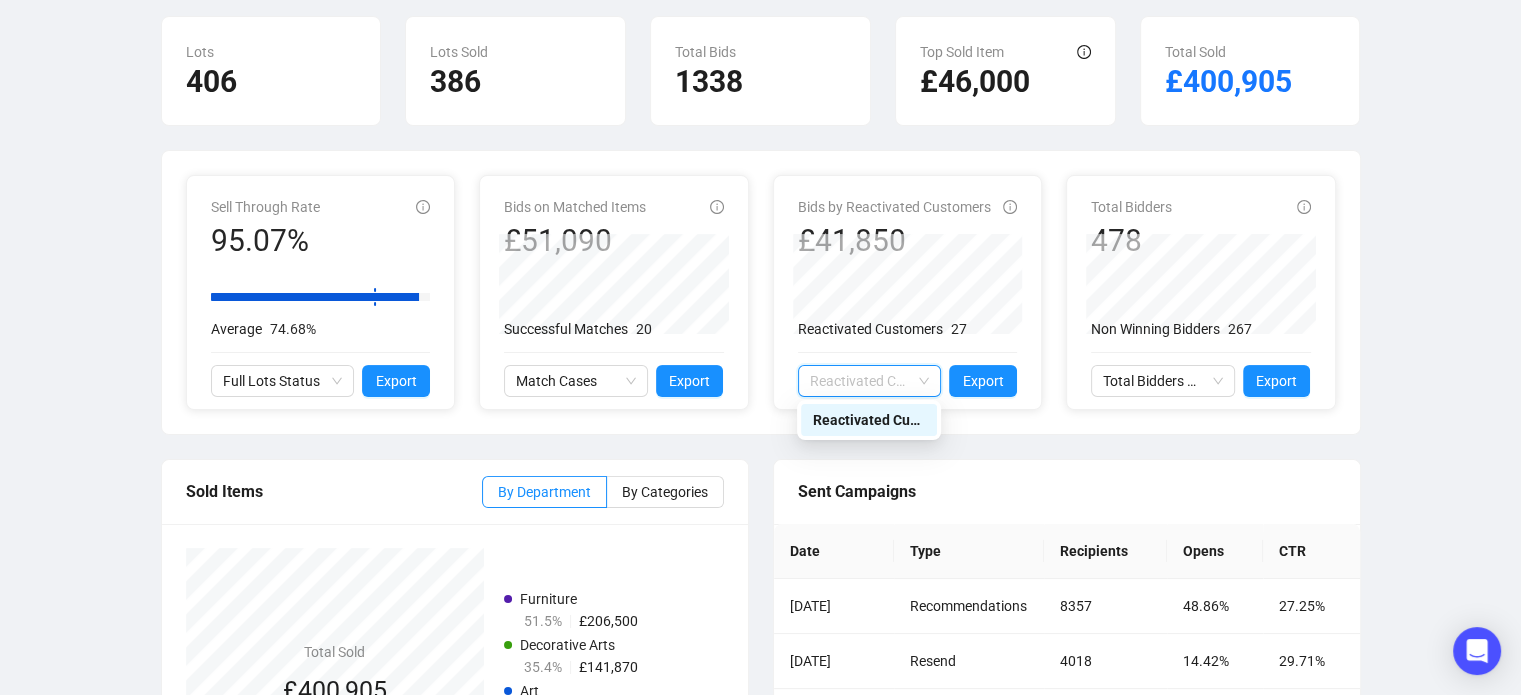 click on "Reactivated Customers Activity" at bounding box center [870, 381] 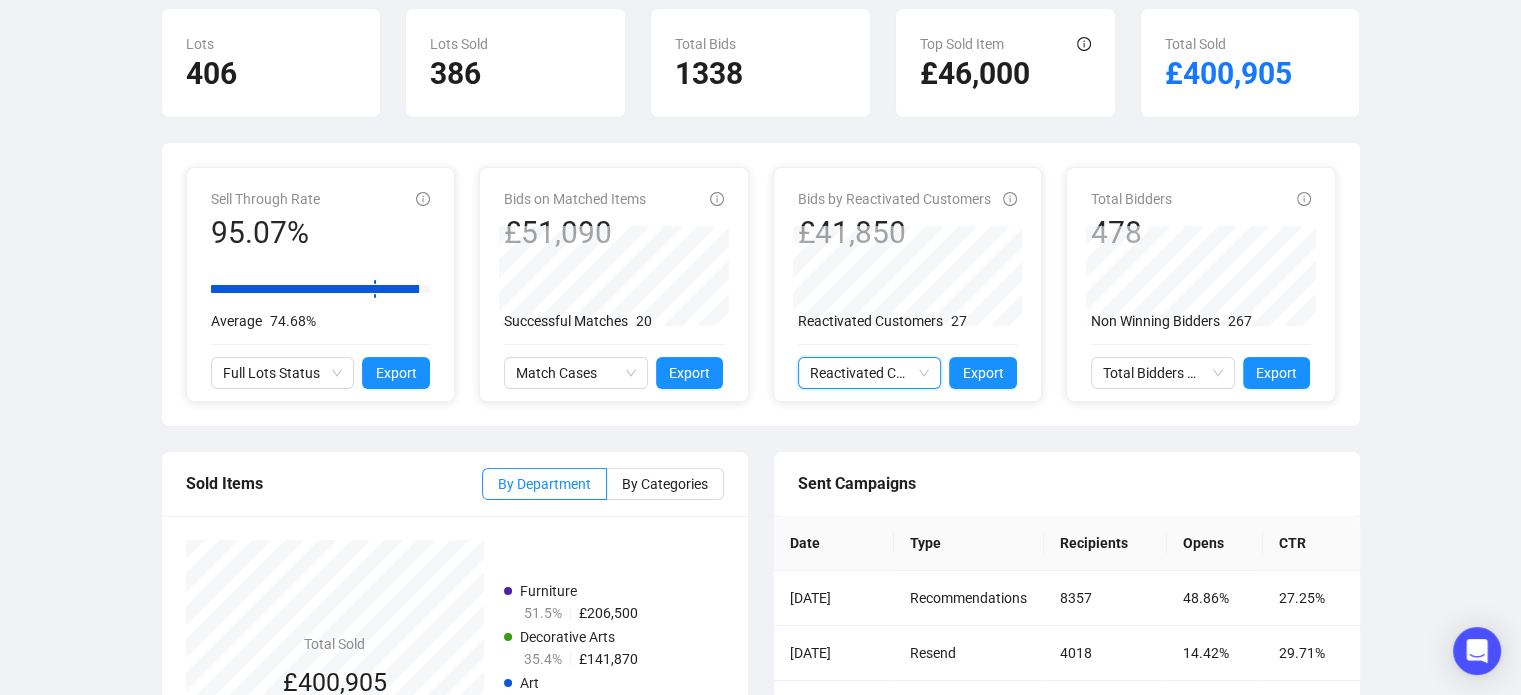 scroll, scrollTop: 276, scrollLeft: 0, axis: vertical 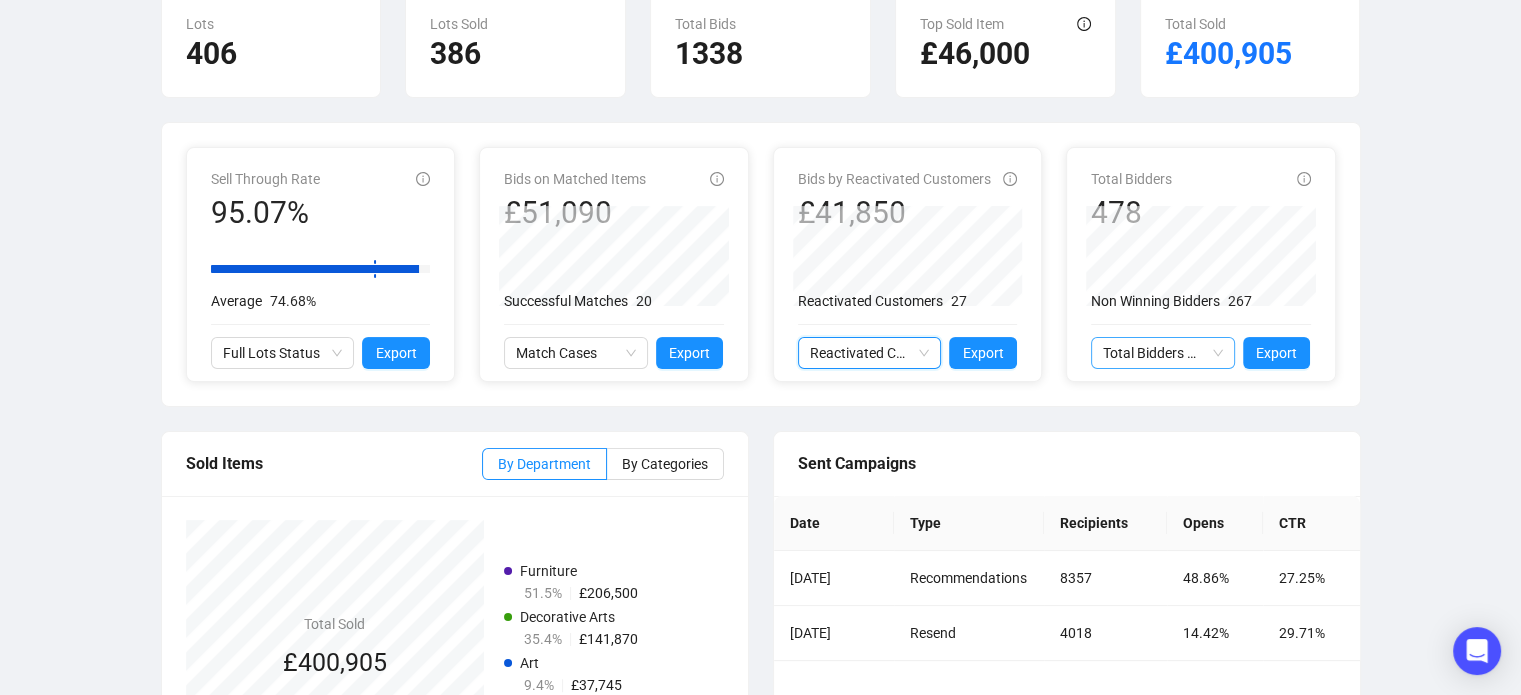click on "Total Bidders Activity" at bounding box center (1163, 353) 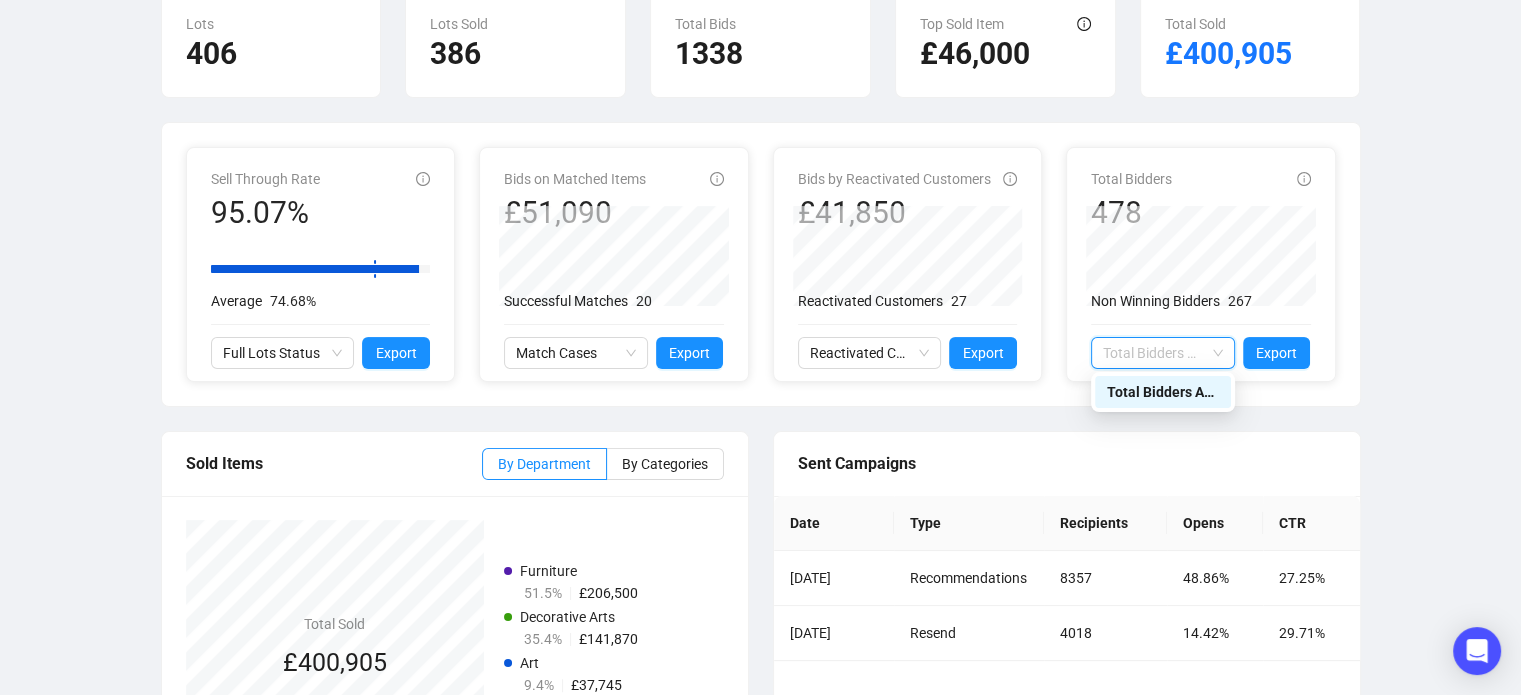 click on "Total Bidders Activity" at bounding box center (1163, 353) 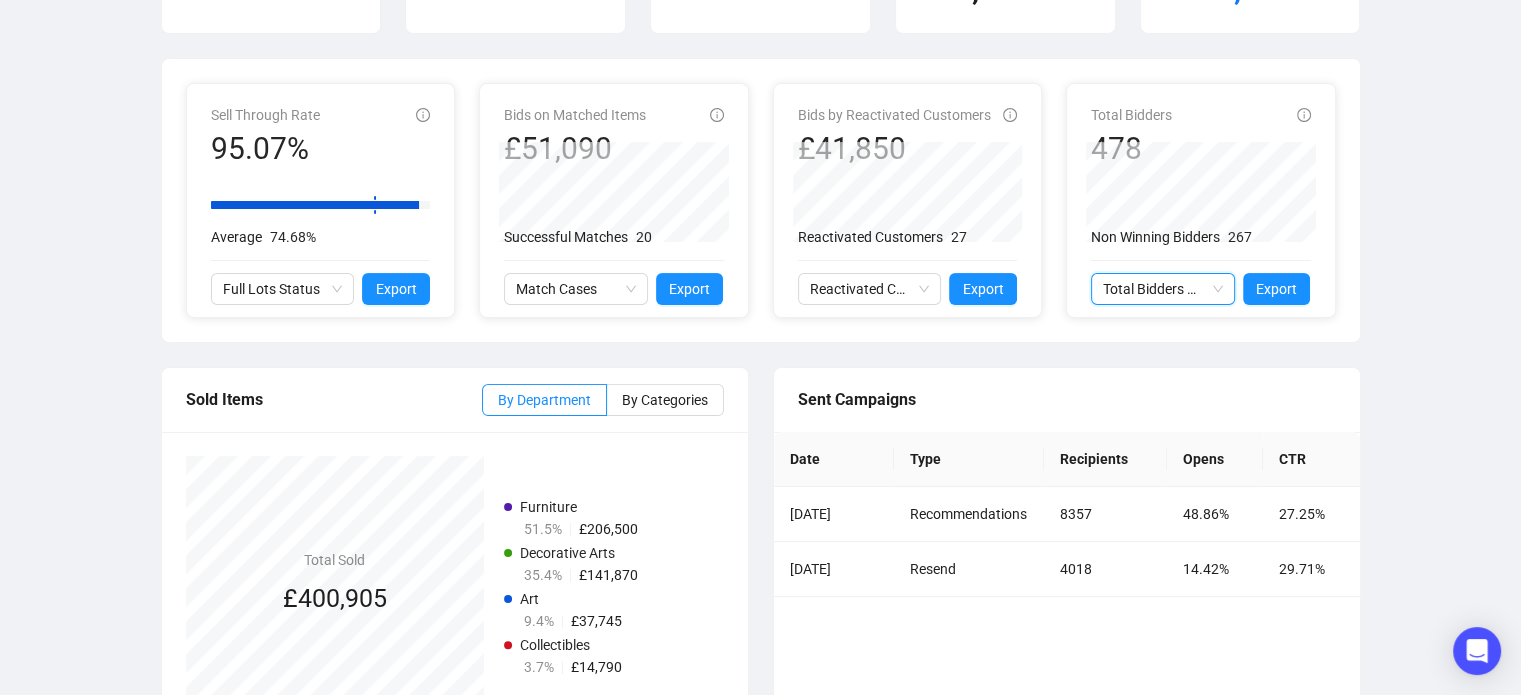 scroll, scrollTop: 340, scrollLeft: 0, axis: vertical 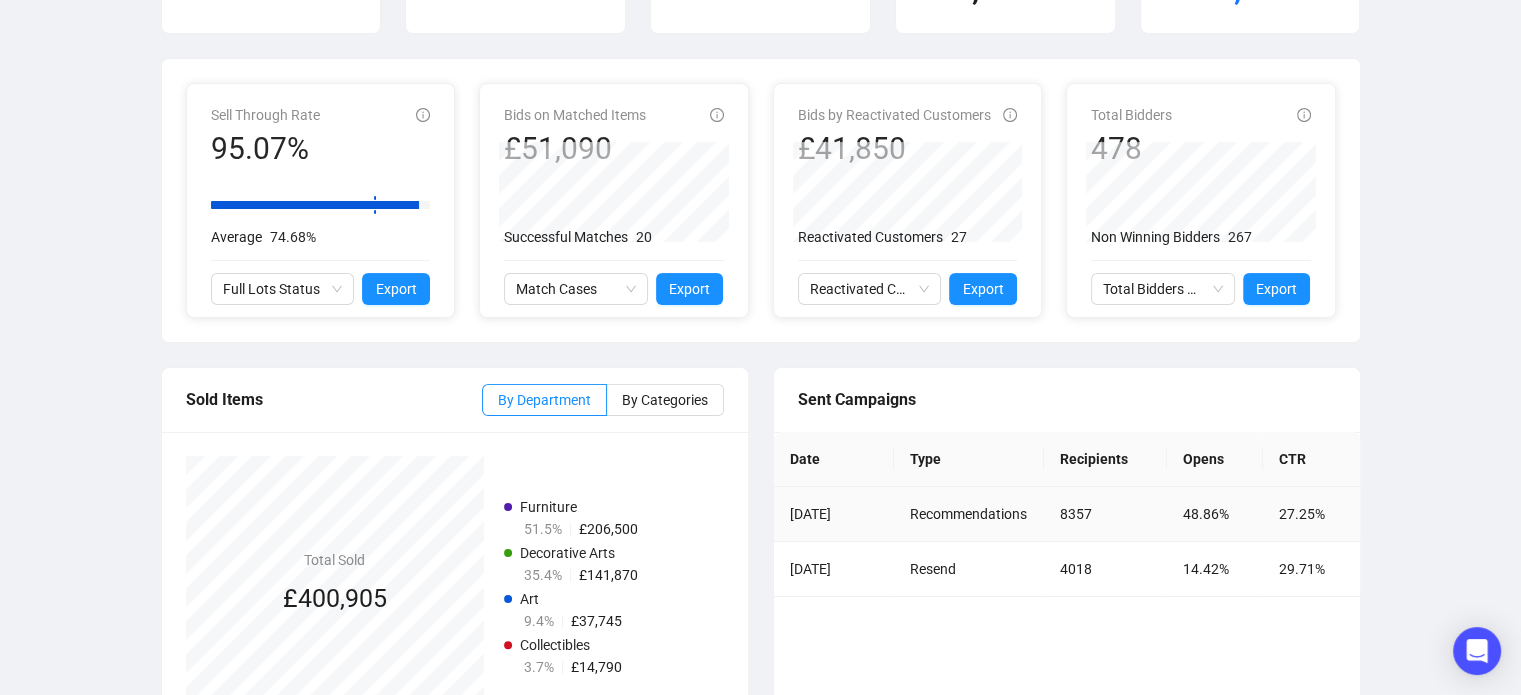 click on "Recommendations" at bounding box center [969, 514] 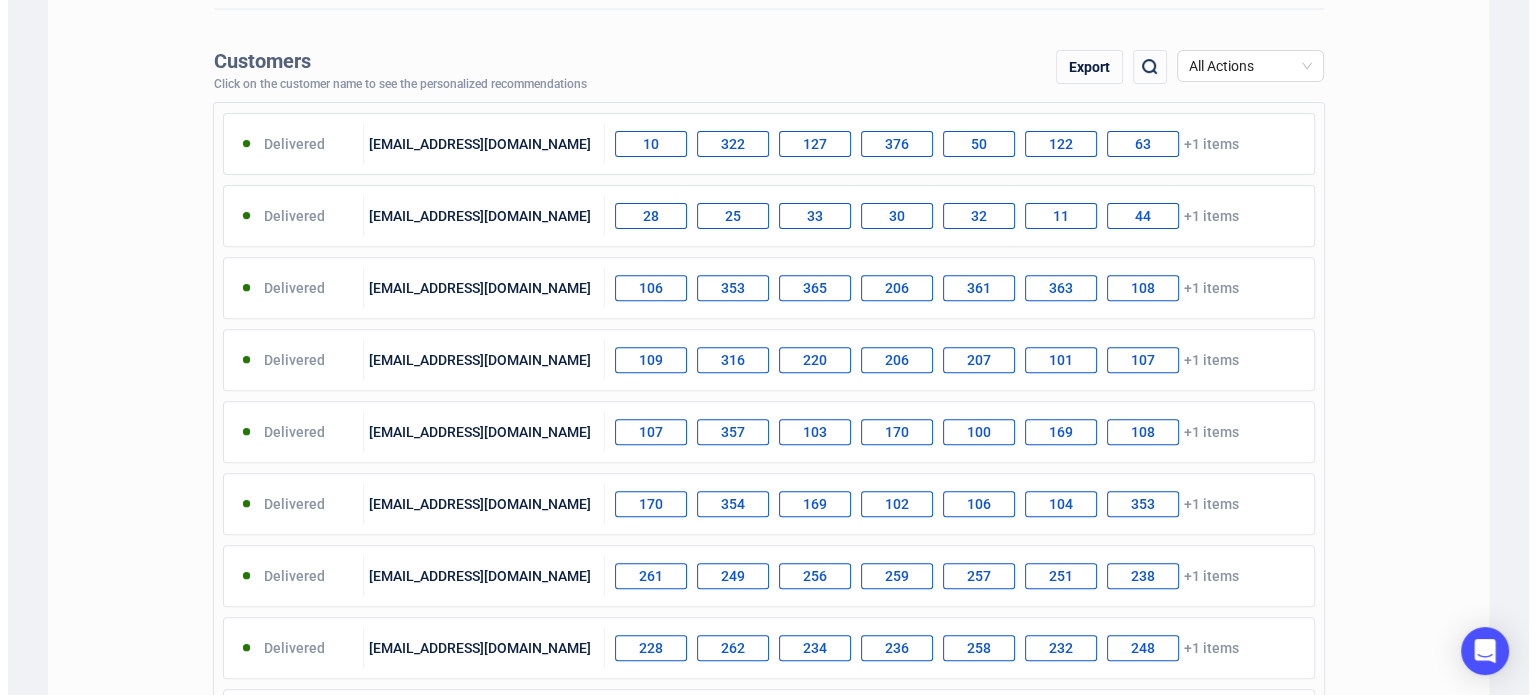 scroll, scrollTop: 708, scrollLeft: 0, axis: vertical 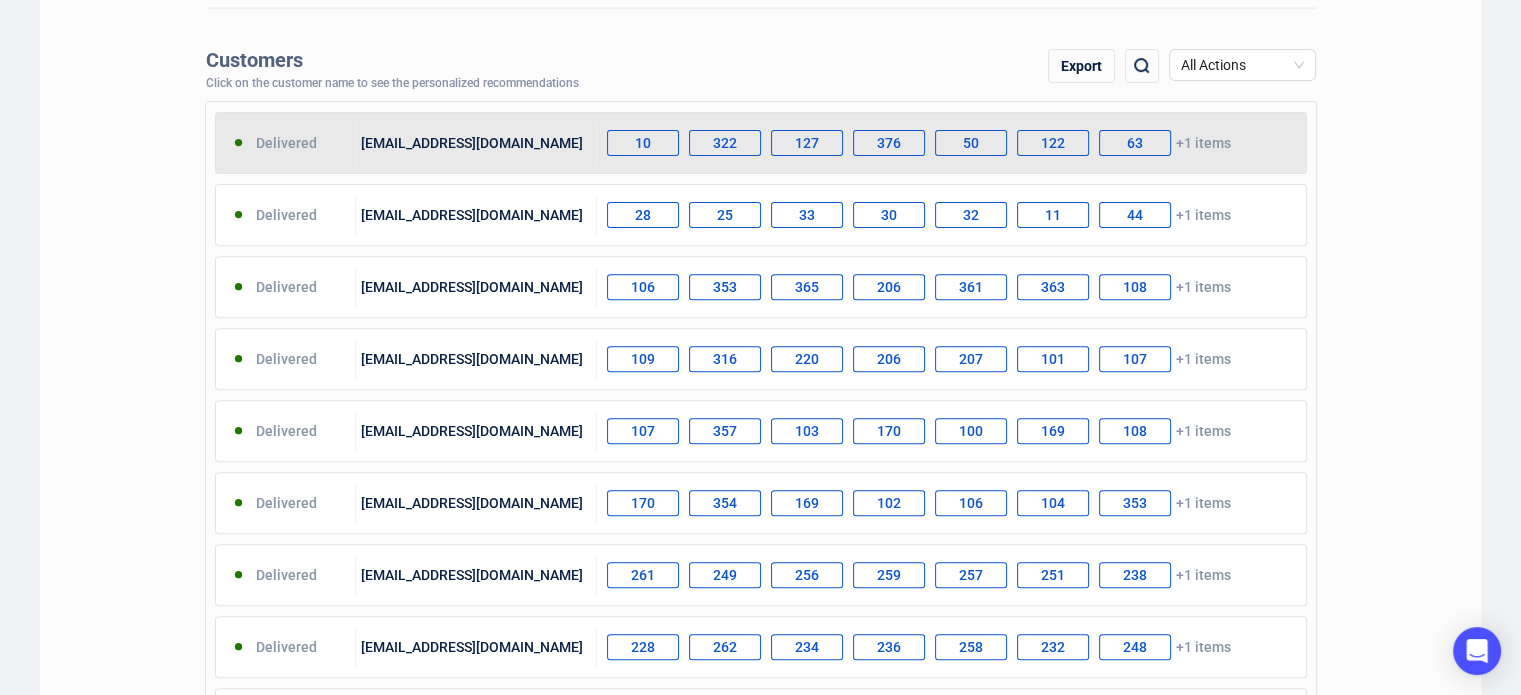 click on "10 322 127 376 50 122 63 +1 items" at bounding box center (951, 143) 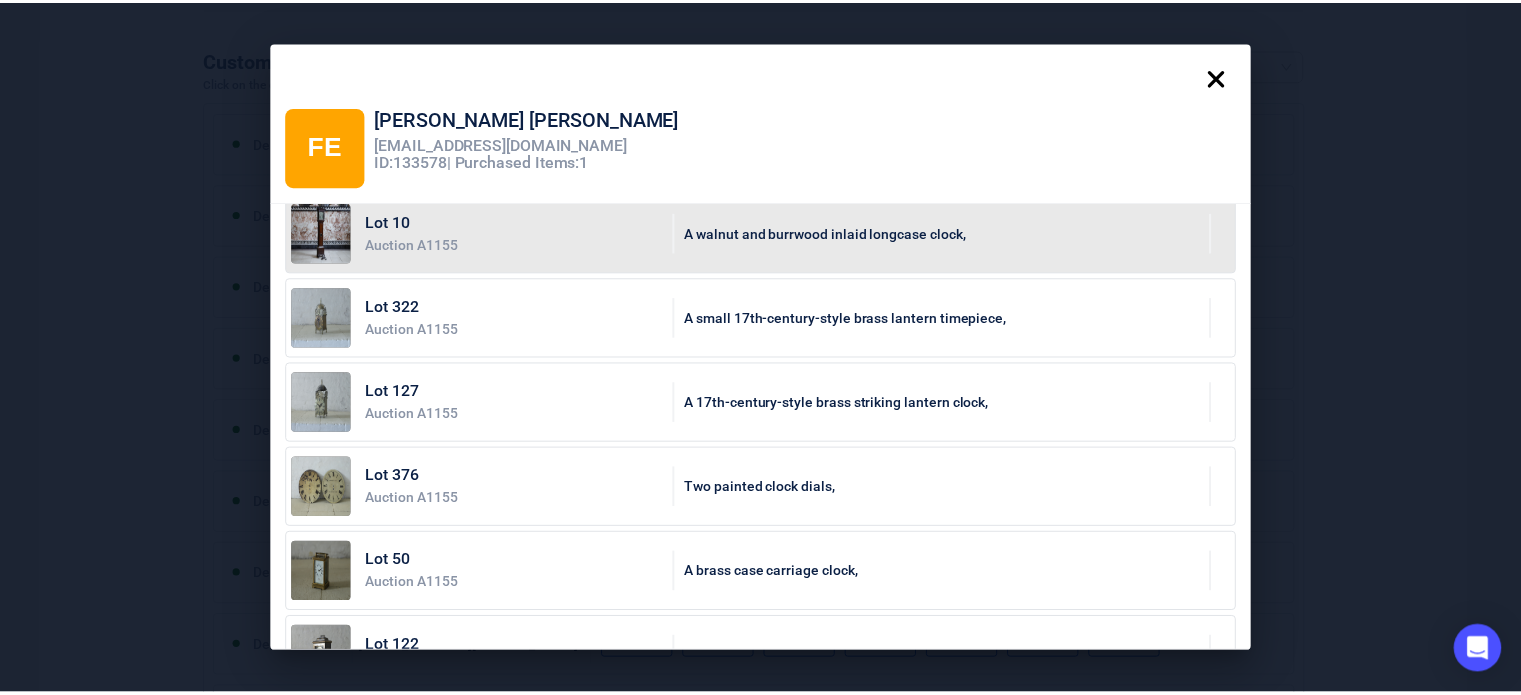 scroll, scrollTop: 0, scrollLeft: 0, axis: both 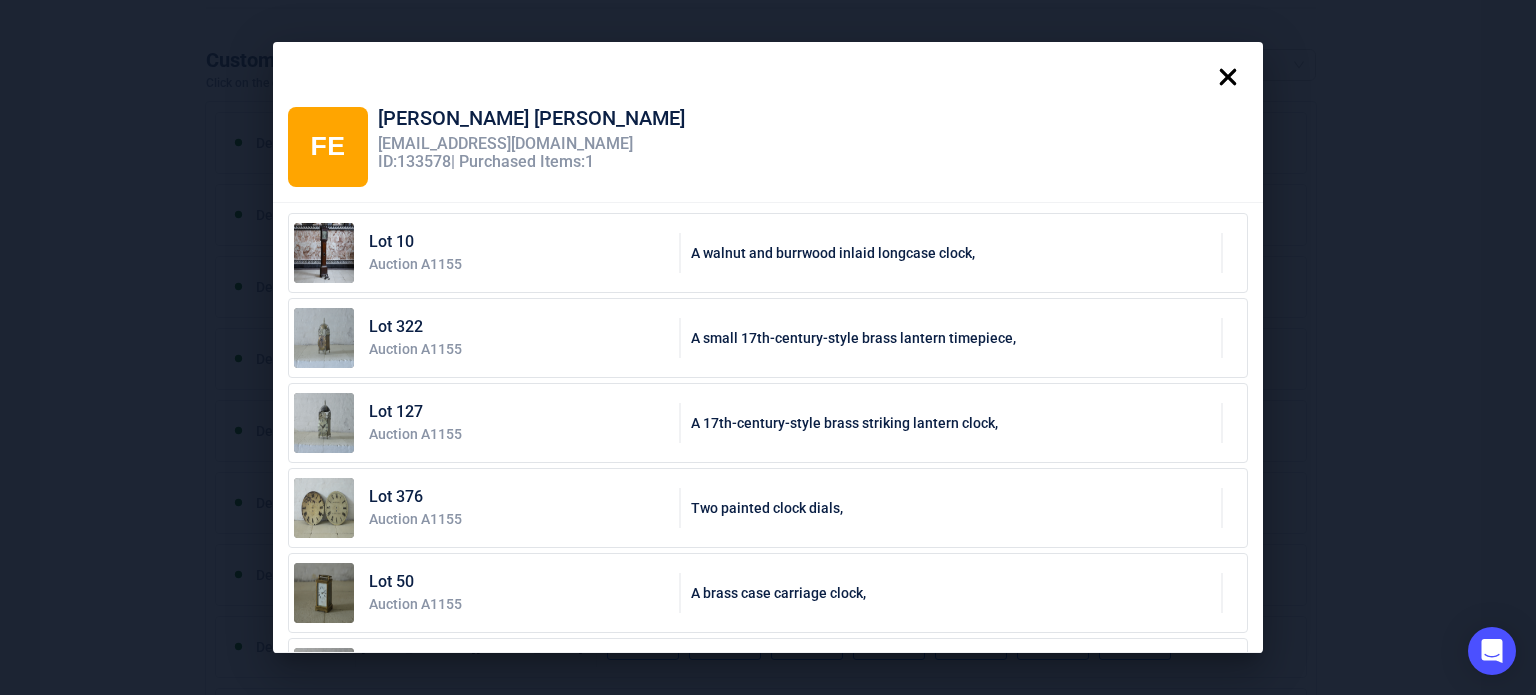 click 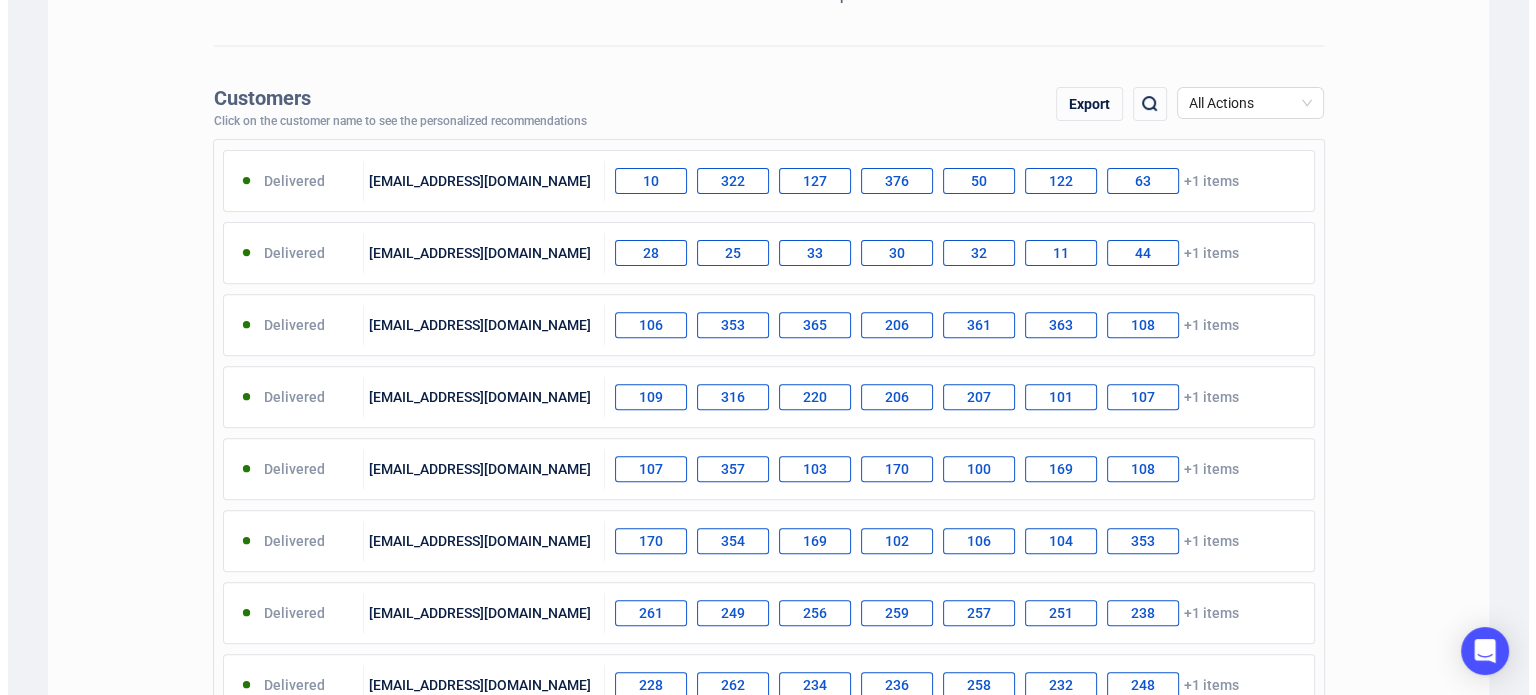 scroll, scrollTop: 668, scrollLeft: 0, axis: vertical 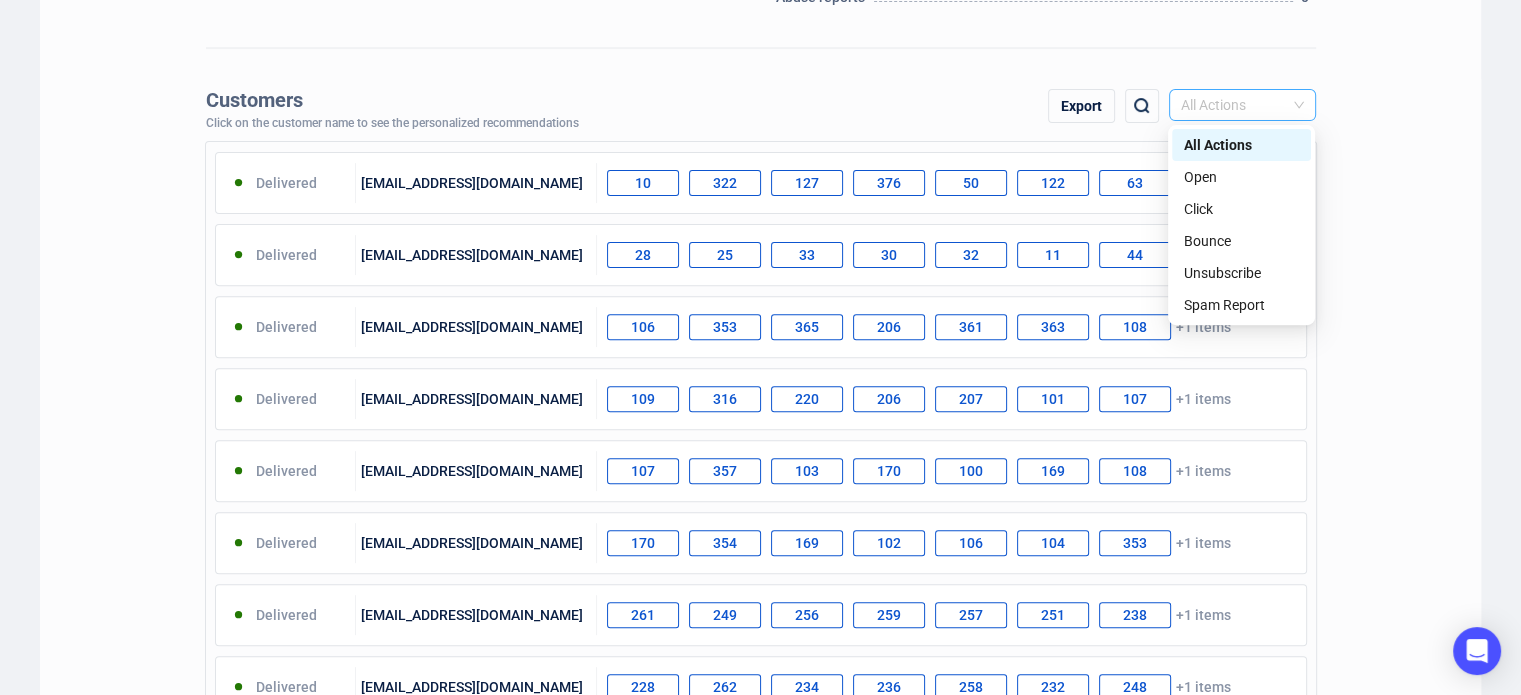 click on "All Actions" at bounding box center [1242, 105] 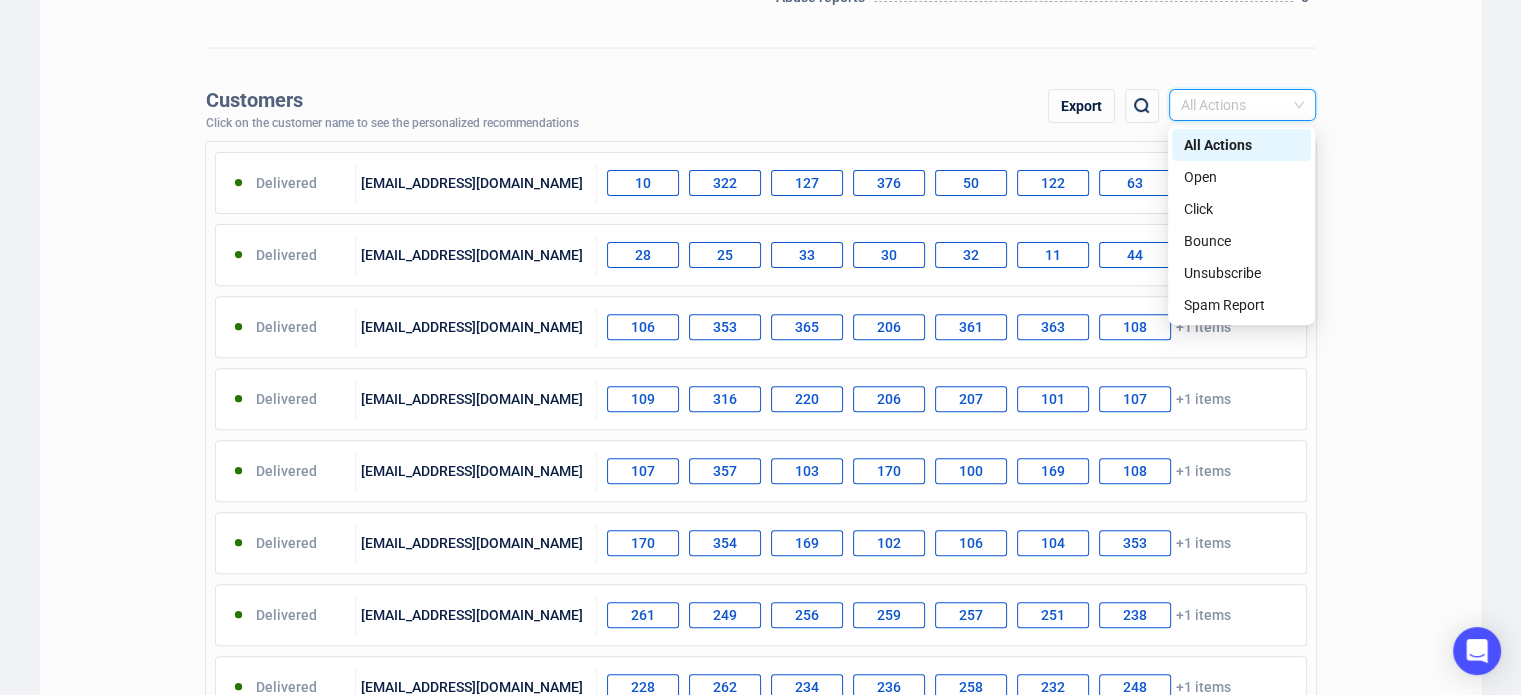 click on "Customers Click on the customer name to see the personalized recommendations Export All Actions
Delivered [EMAIL_ADDRESS][DOMAIN_NAME] 10 322 127 376 50 122 63 +1 items
Delivered [EMAIL_ADDRESS][DOMAIN_NAME] 28 25 33 30 32 11 44 +1 items
Delivered [EMAIL_ADDRESS][DOMAIN_NAME] 106 353 365 206 361 363 108 +1 items
Delivered [EMAIL_ADDRESS][DOMAIN_NAME] 109 316 220 206 207 101 107 +1 items
Delivered [EMAIL_ADDRESS][DOMAIN_NAME] 107 357 103 170 100 169 108 +1 items
Delivered [EMAIL_ADDRESS][DOMAIN_NAME] 170 354 169 102 106 104 353 +1 items
Delivered [EMAIL_ADDRESS][DOMAIN_NAME] 261 249 256 259 257 251 238 +1 items
Delivered [EMAIL_ADDRESS][DOMAIN_NAME] 228 262 234 236 258 232 248 +1 items
Delivered [EMAIL_ADDRESS][DOMAIN_NAME] 287 192 291 274 110 4 8 +1 items
Delivered [EMAIL_ADDRESS][DOMAIN_NAME] 33 32 11 25 28 44 30 +1 items showing  0 - 10  of Customers" at bounding box center (760, 516) 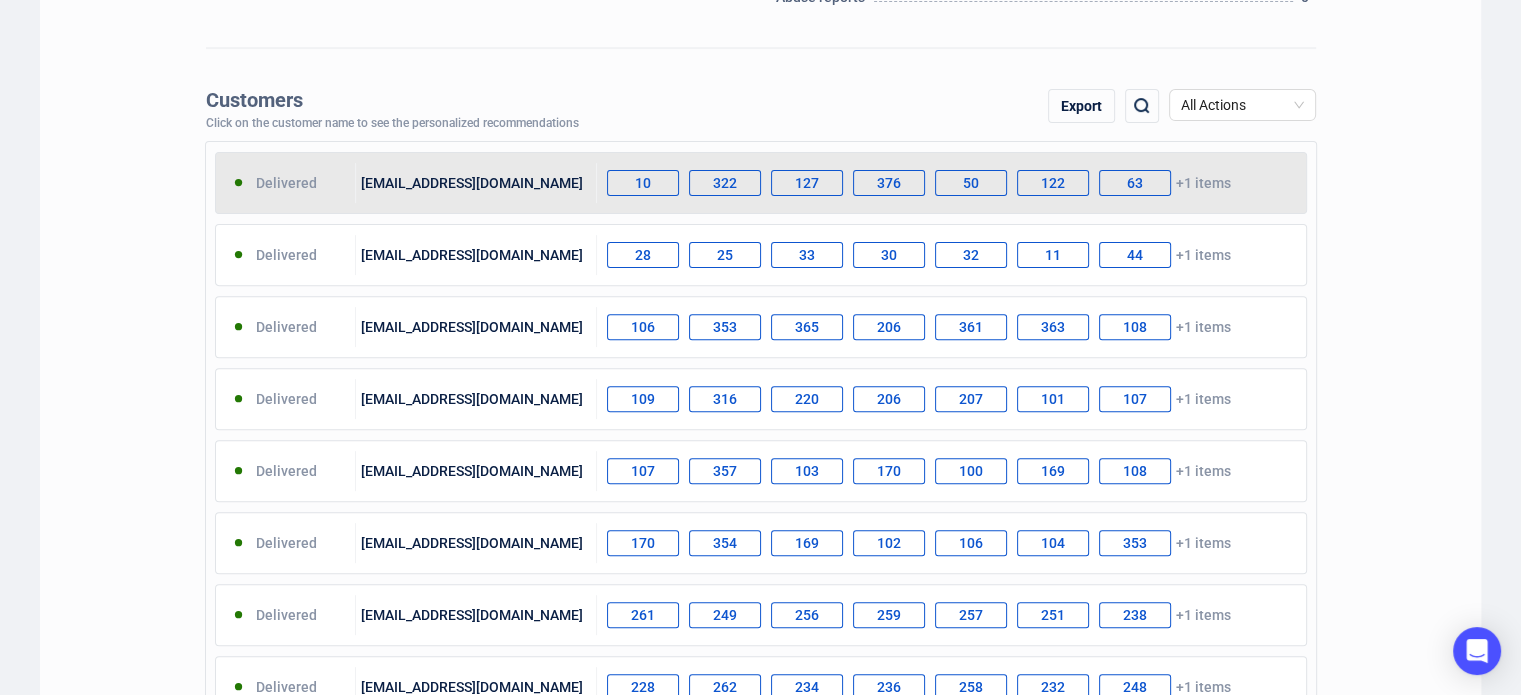 click on "Delivered [EMAIL_ADDRESS][DOMAIN_NAME] 10 322 127 376 50 122 63 +1 items" at bounding box center (761, 183) 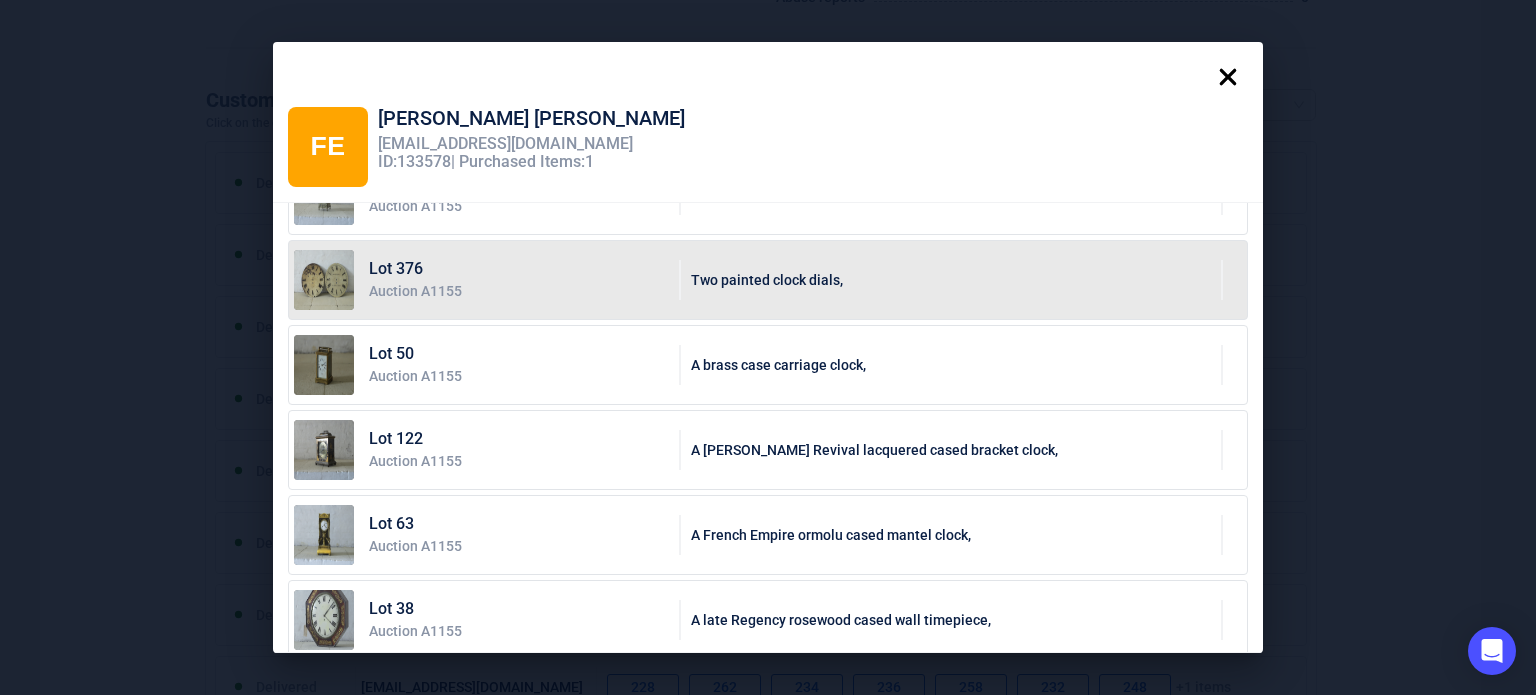 scroll, scrollTop: 250, scrollLeft: 0, axis: vertical 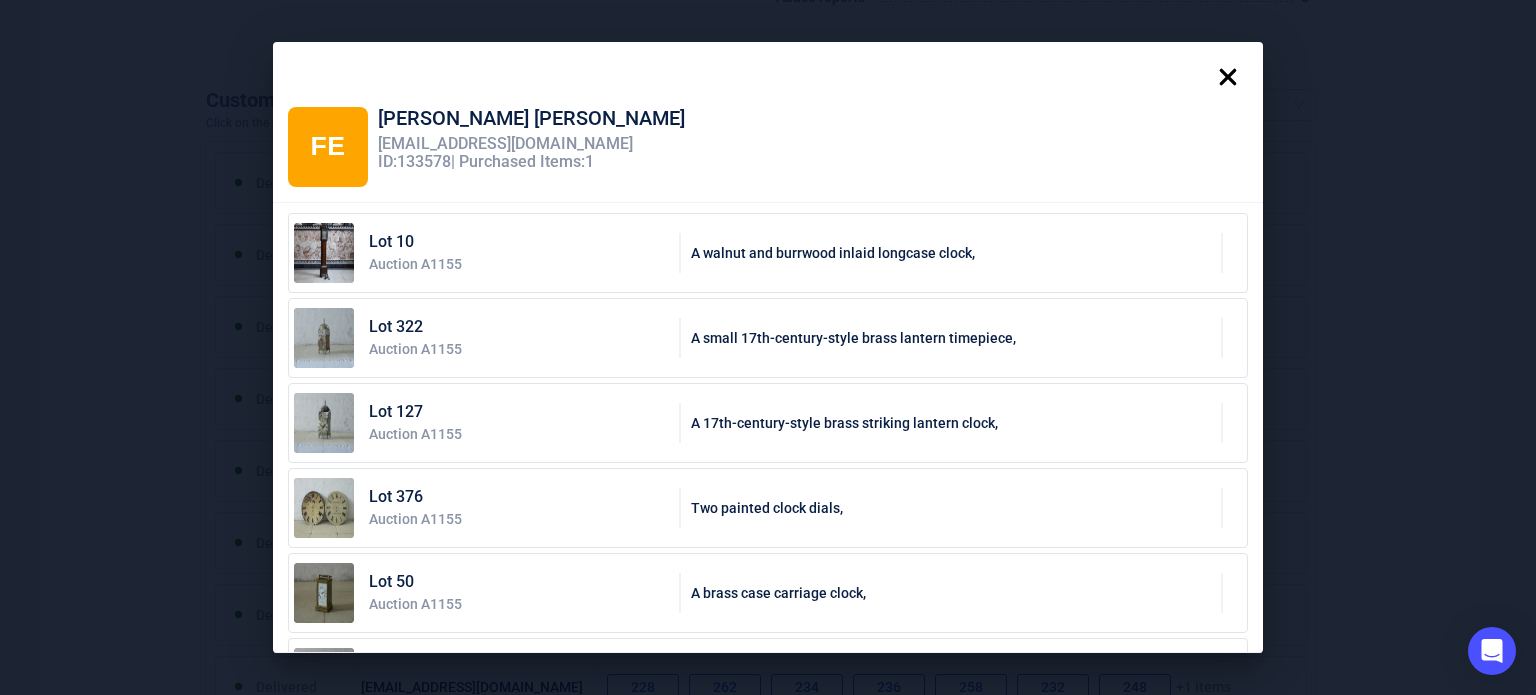 click on "[PERSON_NAME]" at bounding box center (531, 121) 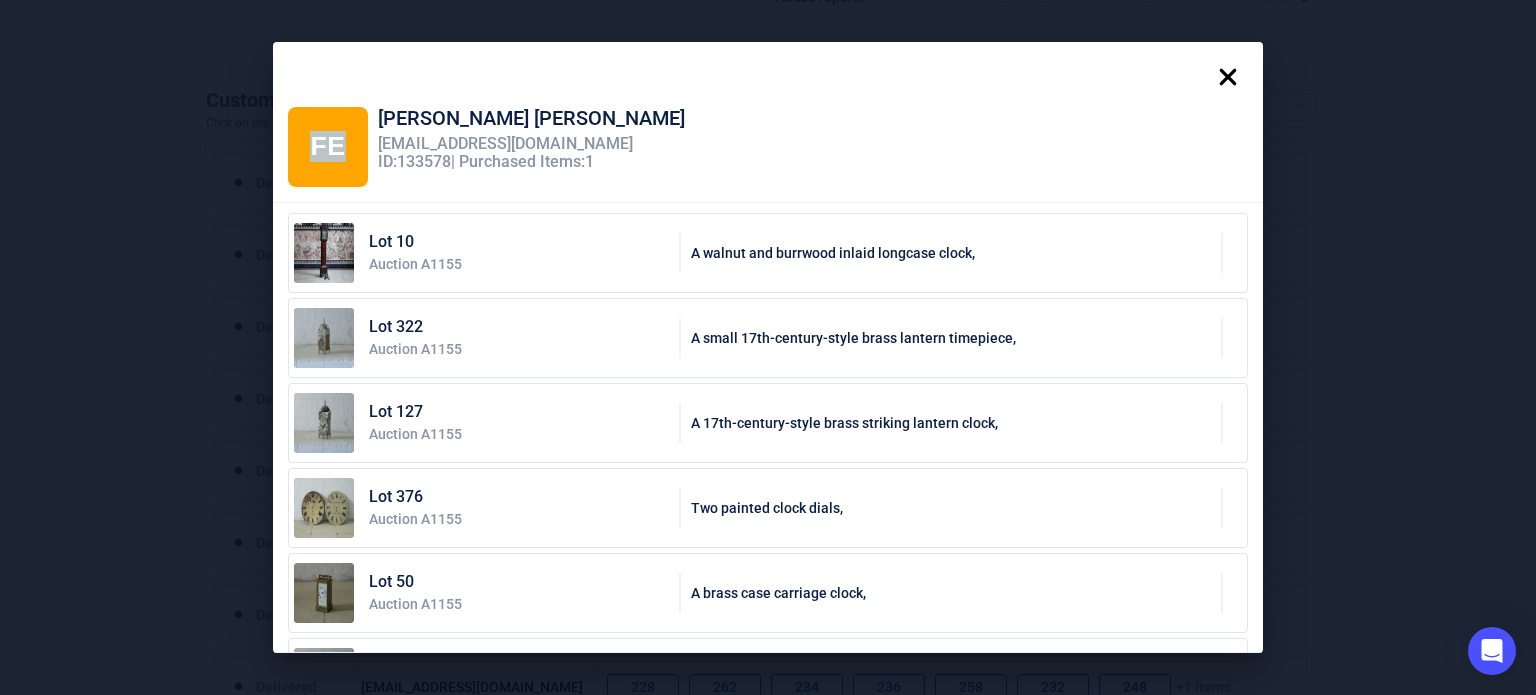 click on "FE" at bounding box center [327, 146] 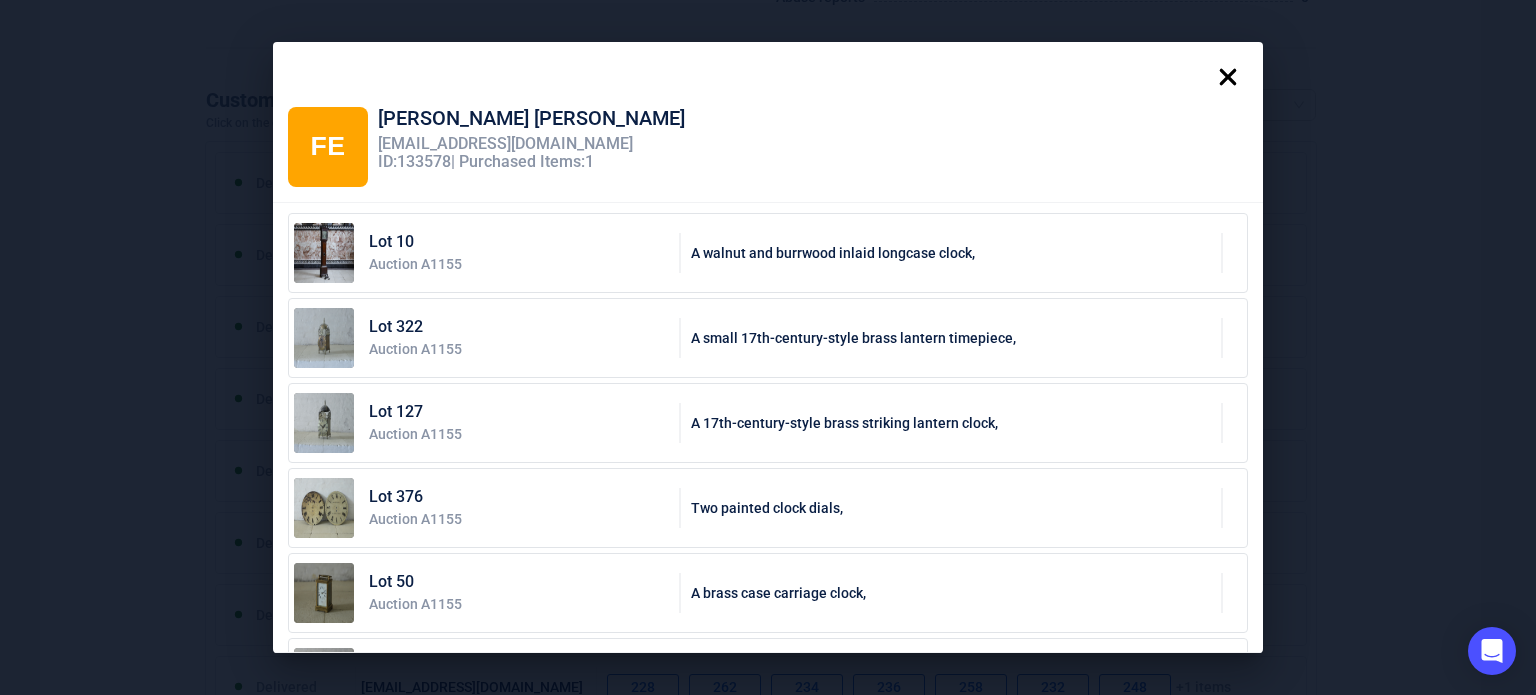 click on "ID:  133578  | Purchased Items:  1" at bounding box center [531, 162] 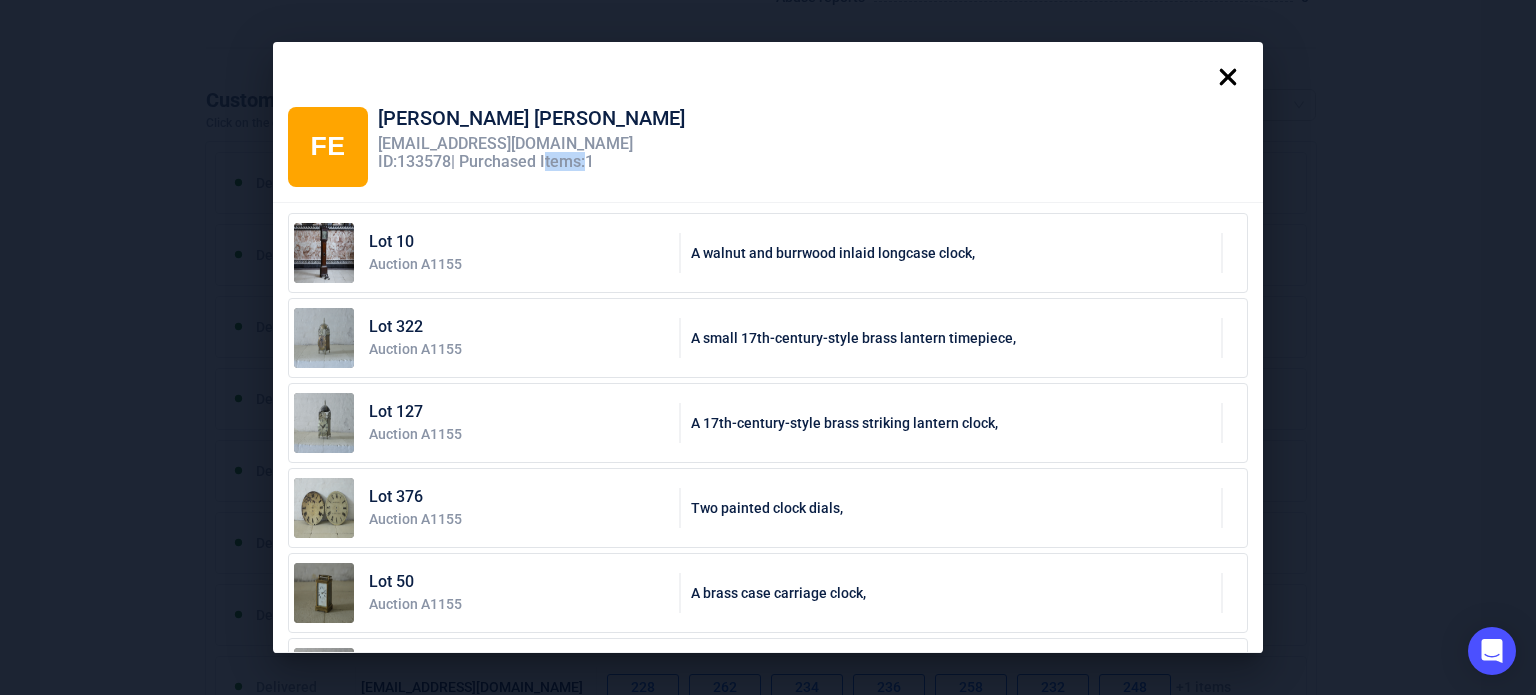click on "ID:  133578  | Purchased Items:  1" at bounding box center (531, 162) 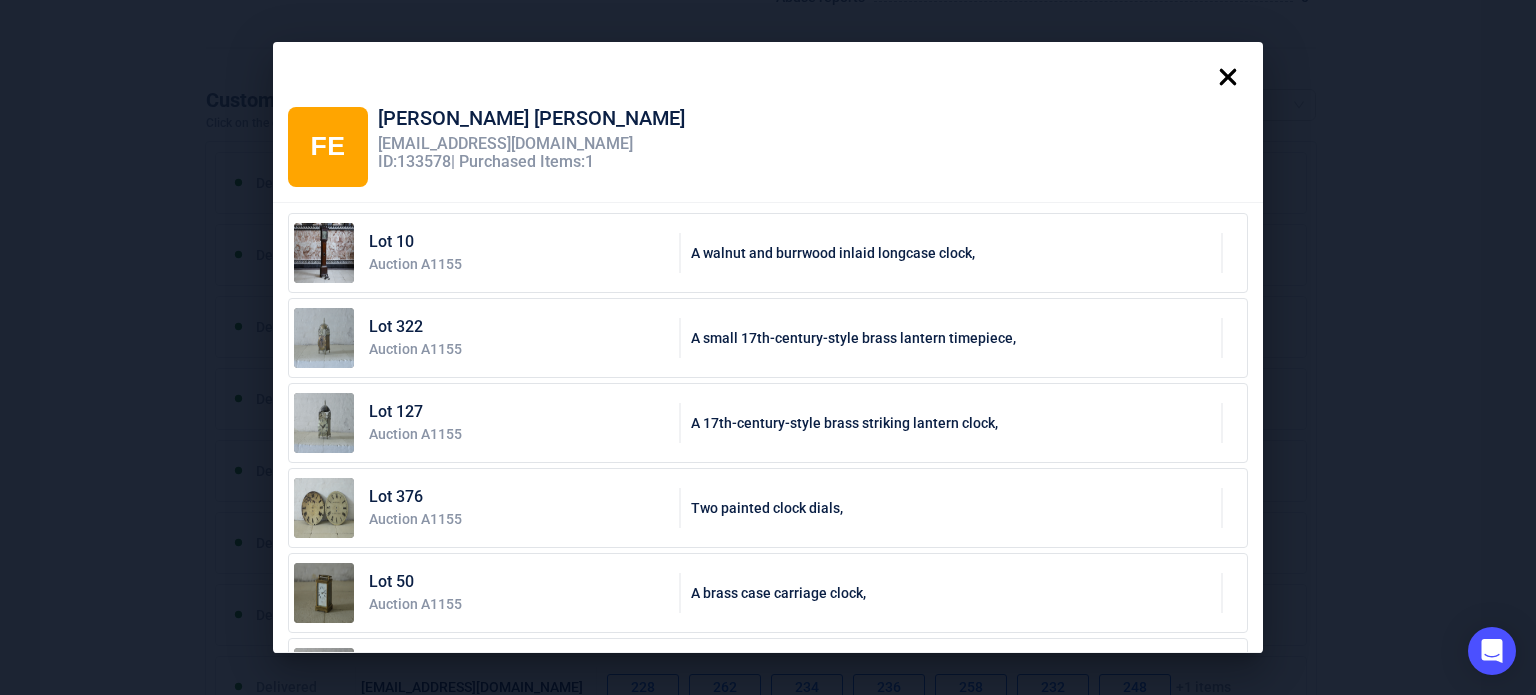 click on "FE [PERSON_NAME] [EMAIL_ADDRESS][DOMAIN_NAME] ID:  133578  | Purchased Items:  1" at bounding box center [768, 147] 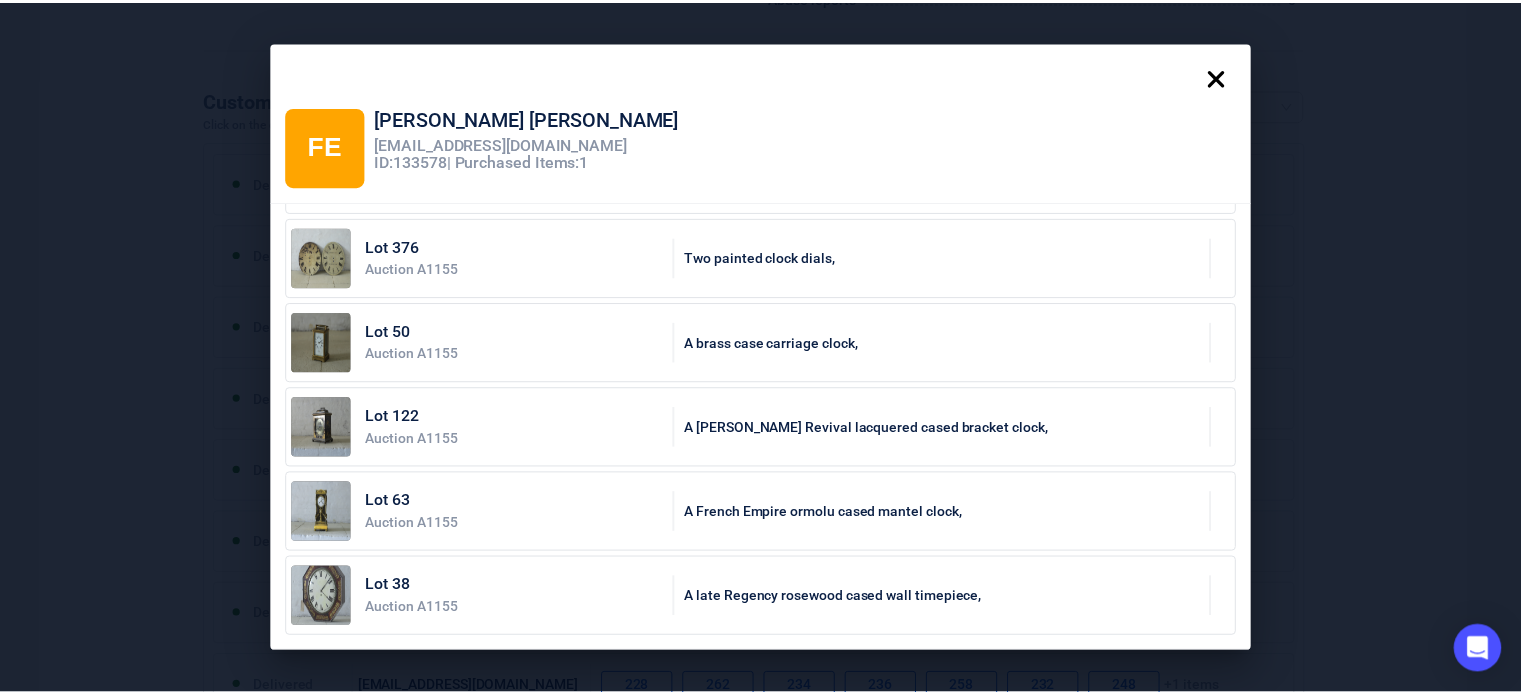 scroll, scrollTop: 0, scrollLeft: 0, axis: both 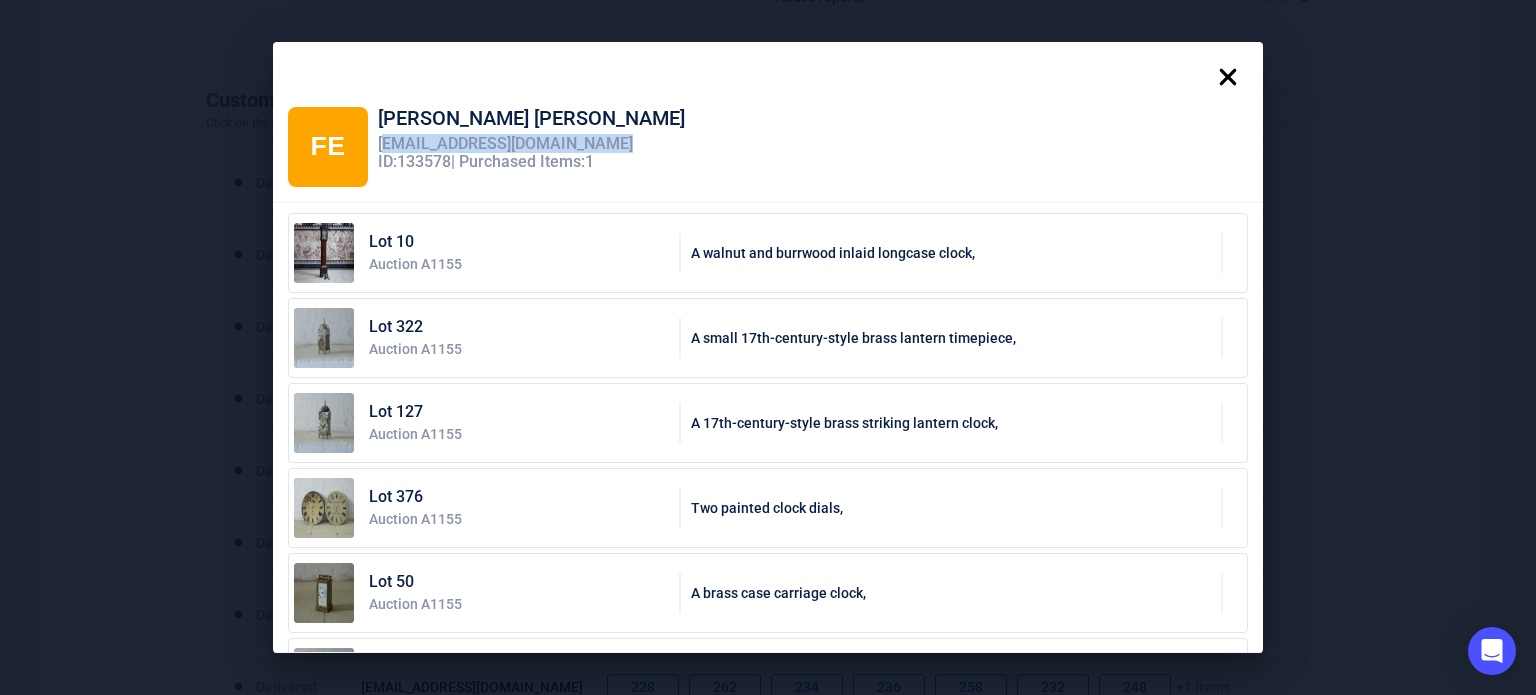 drag, startPoint x: 603, startPoint y: 138, endPoint x: 375, endPoint y: 135, distance: 228.01973 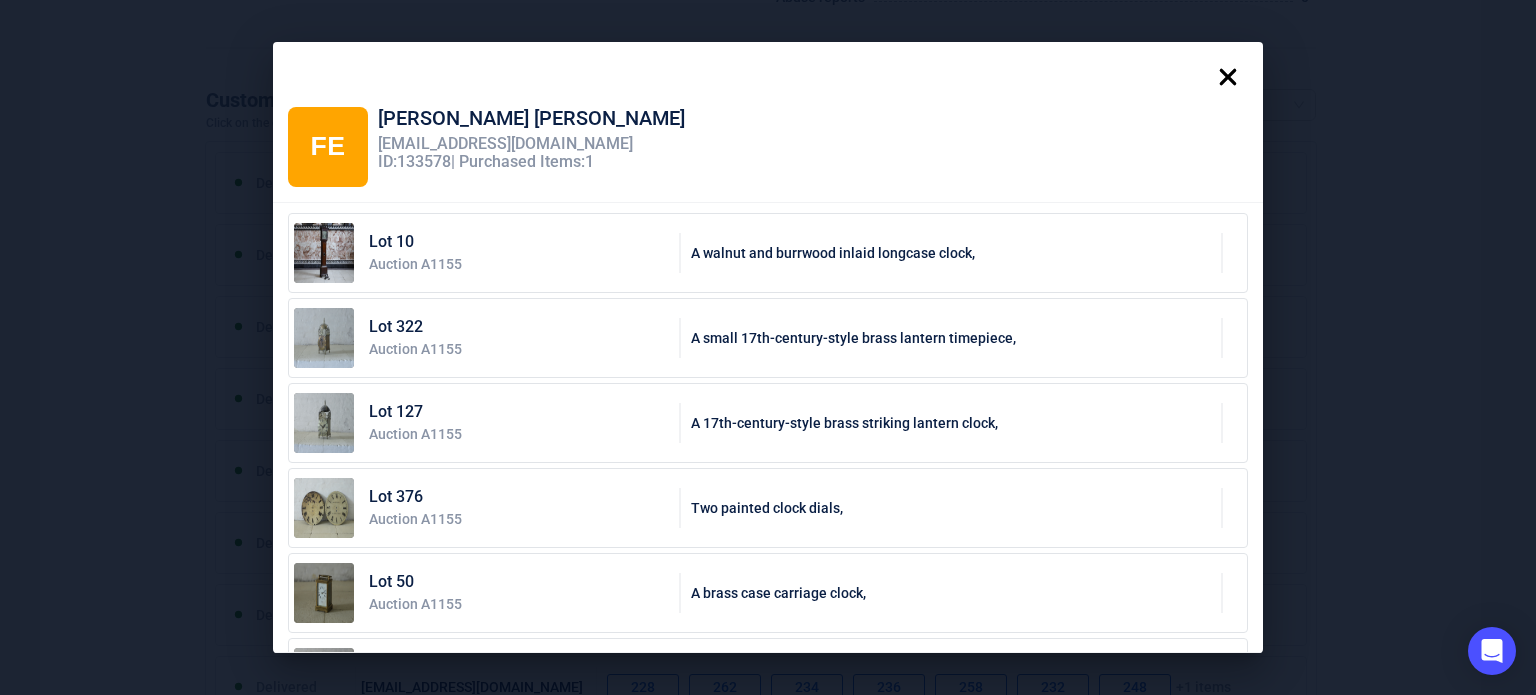 click on "[PERSON_NAME] [EMAIL_ADDRESS][DOMAIN_NAME] ID:  133578  | Purchased Items:  1" at bounding box center (531, 147) 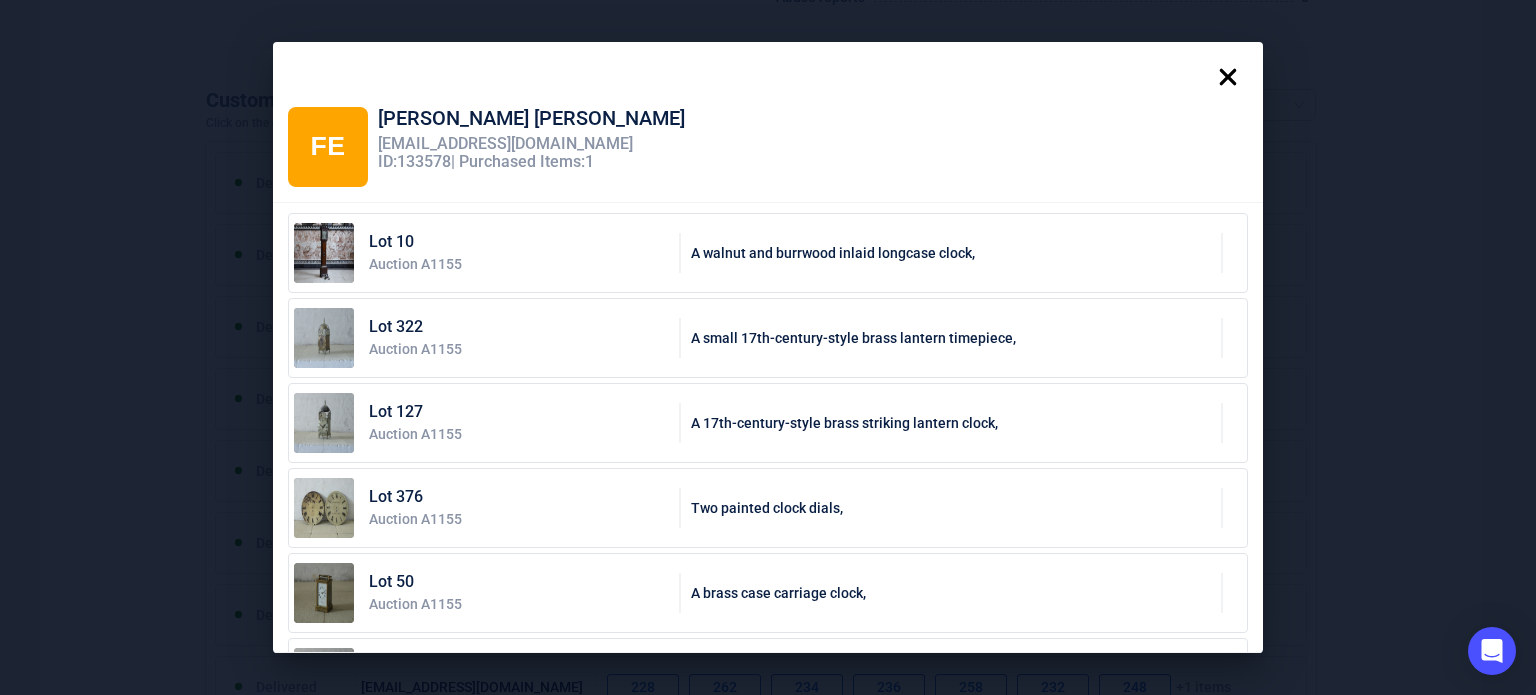 click 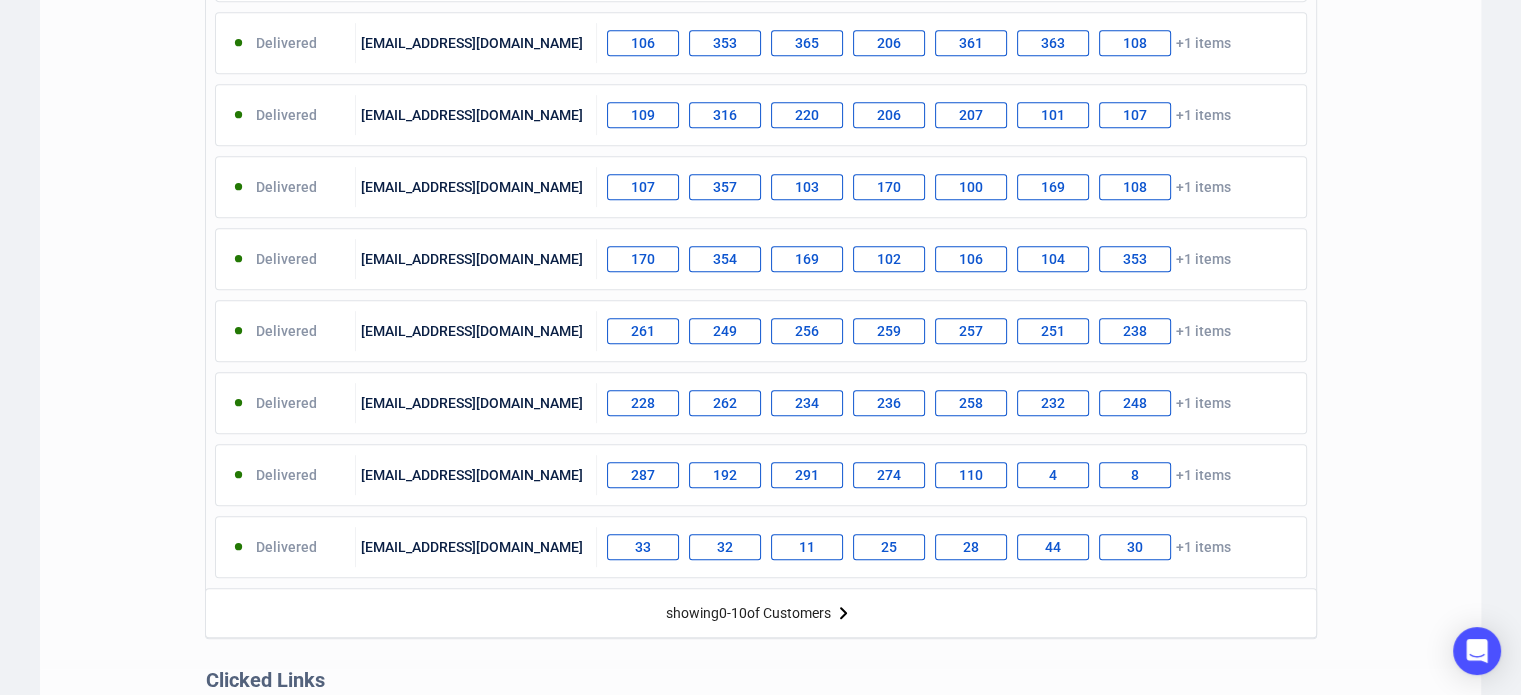 scroll, scrollTop: 992, scrollLeft: 0, axis: vertical 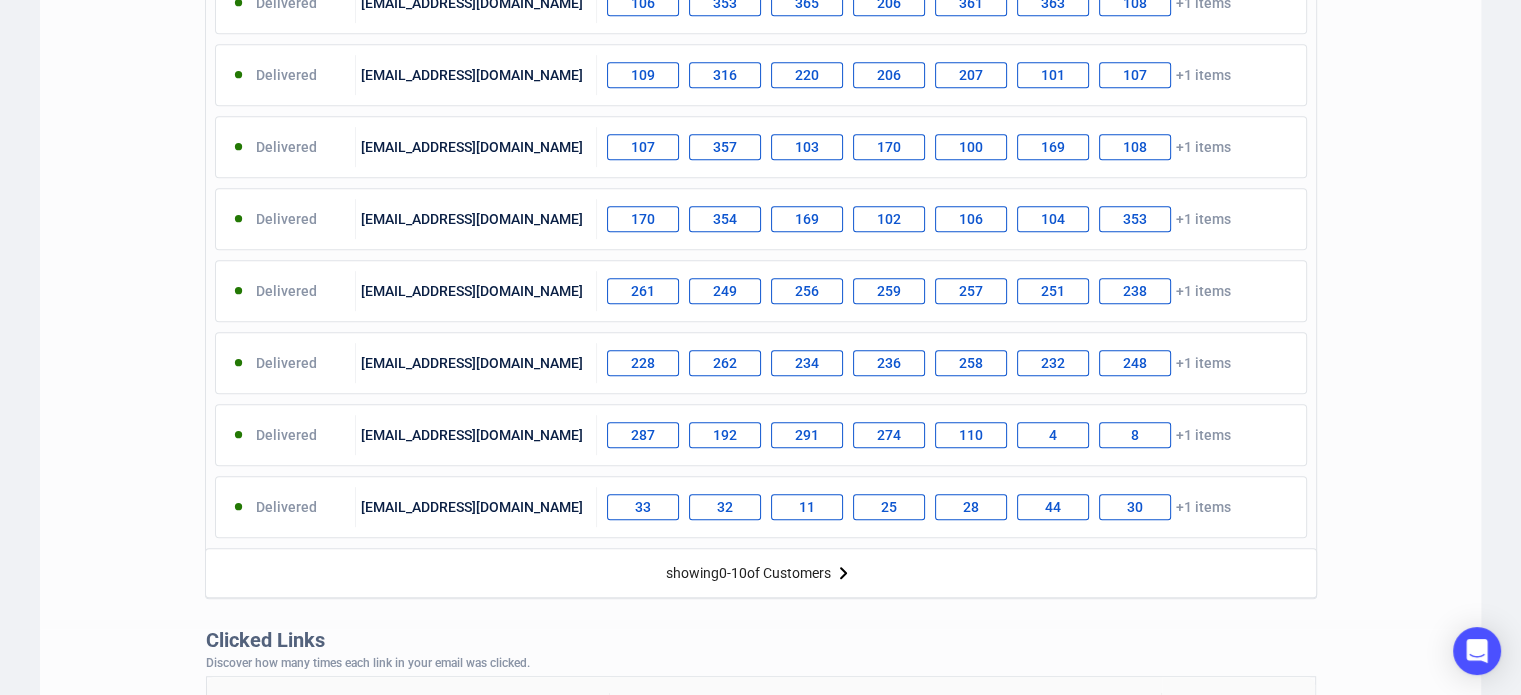 click on "showing  0 - 10  of Customers" at bounding box center (761, 572) 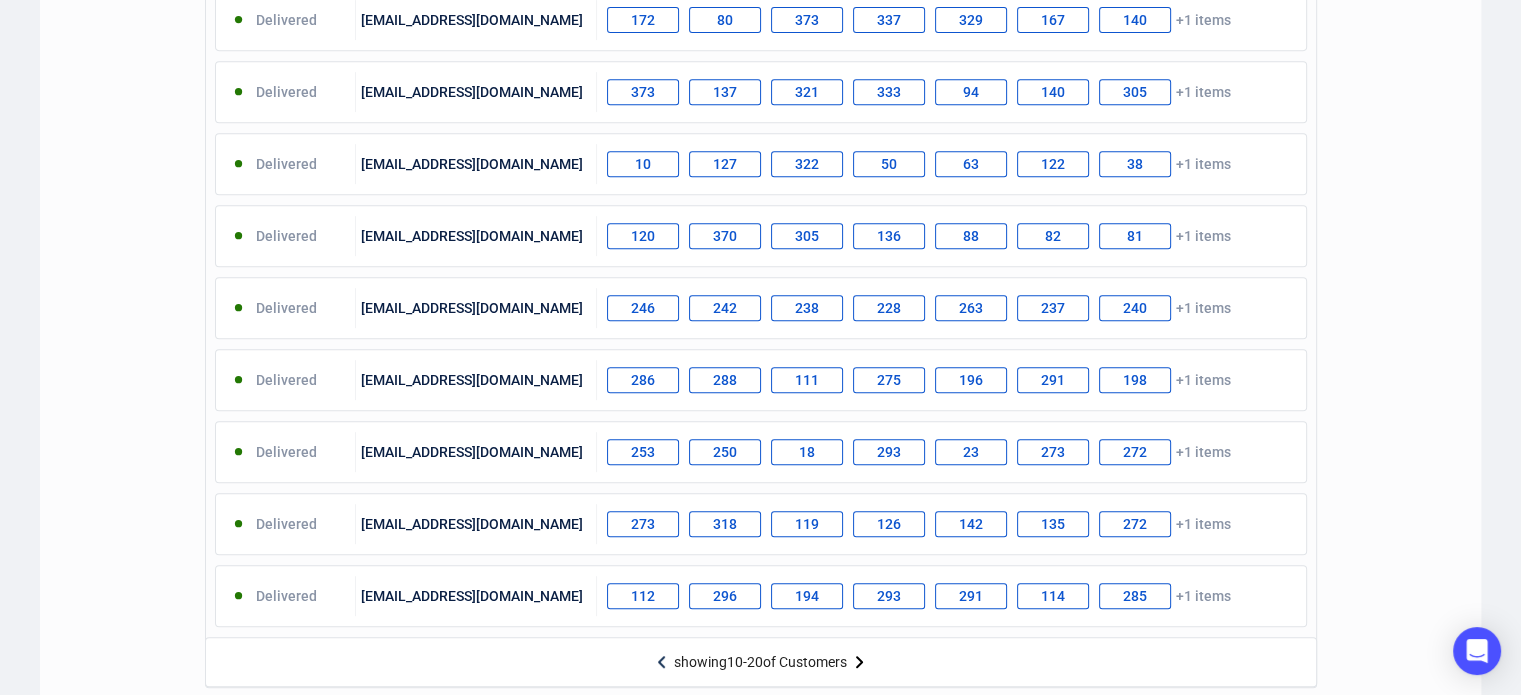 scroll, scrollTop: 904, scrollLeft: 0, axis: vertical 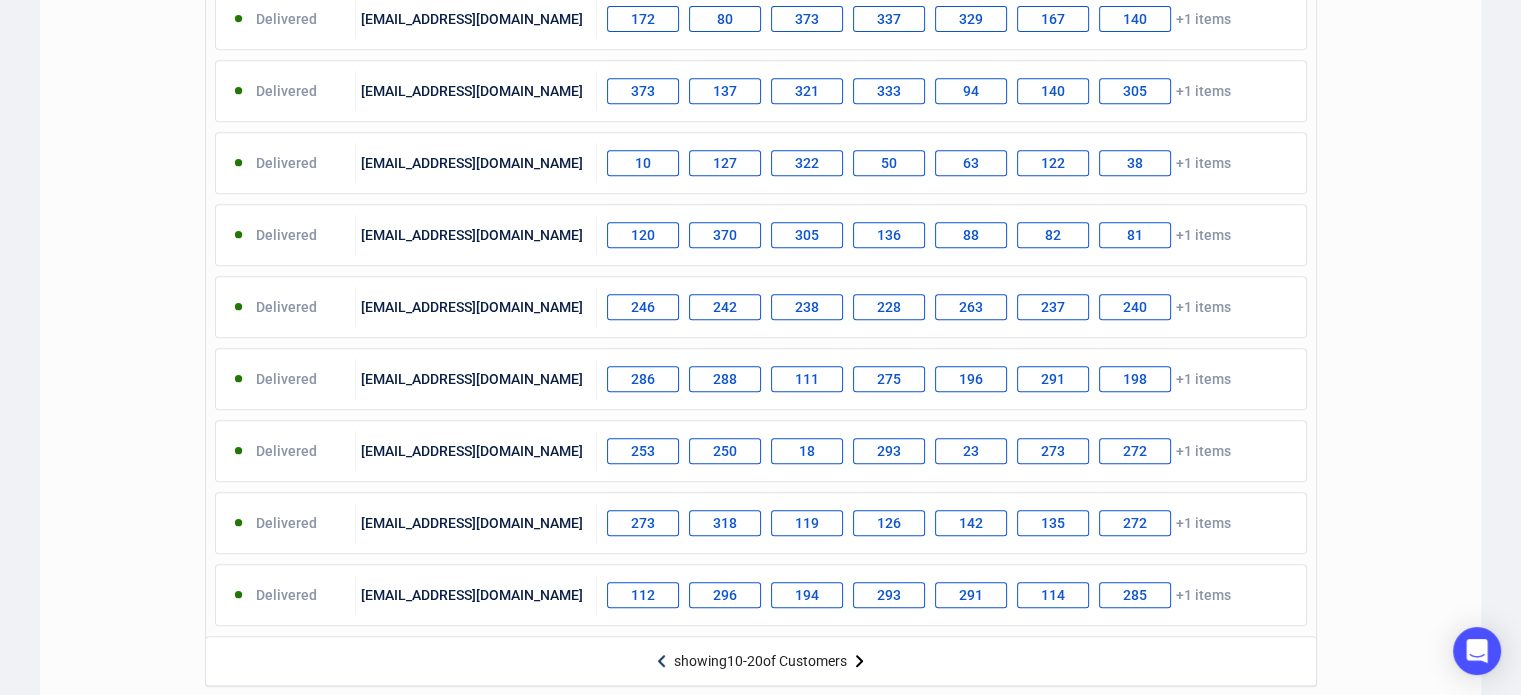 click on "Customers Click on the customer name to see the personalized recommendations Export All Actions
Delivered [EMAIL_ADDRESS][DOMAIN_NAME] 363 169 360 355 361 362 359 +1 items
Delivered [EMAIL_ADDRESS][DOMAIN_NAME] 172 80 373 337 329 167 140 +1 items
Delivered [EMAIL_ADDRESS][DOMAIN_NAME] 373 137 321 333 94 140 305 +1 items
Delivered [EMAIL_ADDRESS][DOMAIN_NAME] 10 127 322 50 63 122 38 +1 items
Delivered [EMAIL_ADDRESS][DOMAIN_NAME] 120 370 305 136 88 82 81 +1 items
Delivered [EMAIL_ADDRESS][DOMAIN_NAME] 246 242 238 228 263 237 240 +1 items
Delivered [EMAIL_ADDRESS][DOMAIN_NAME] 286 288 111 275 196 291 198 +1 items
Delivered [EMAIL_ADDRESS][DOMAIN_NAME] 253 250 18 293 23 273 272 +1 items
Delivered [EMAIL_ADDRESS][DOMAIN_NAME] 273 318 119 126 142 135 272 +1 items
Delivered [EMAIL_ADDRESS][DOMAIN_NAME] 112 296 194 293 291 114 285 +1 items showing  10 - 20  of Customers" at bounding box center (760, 280) 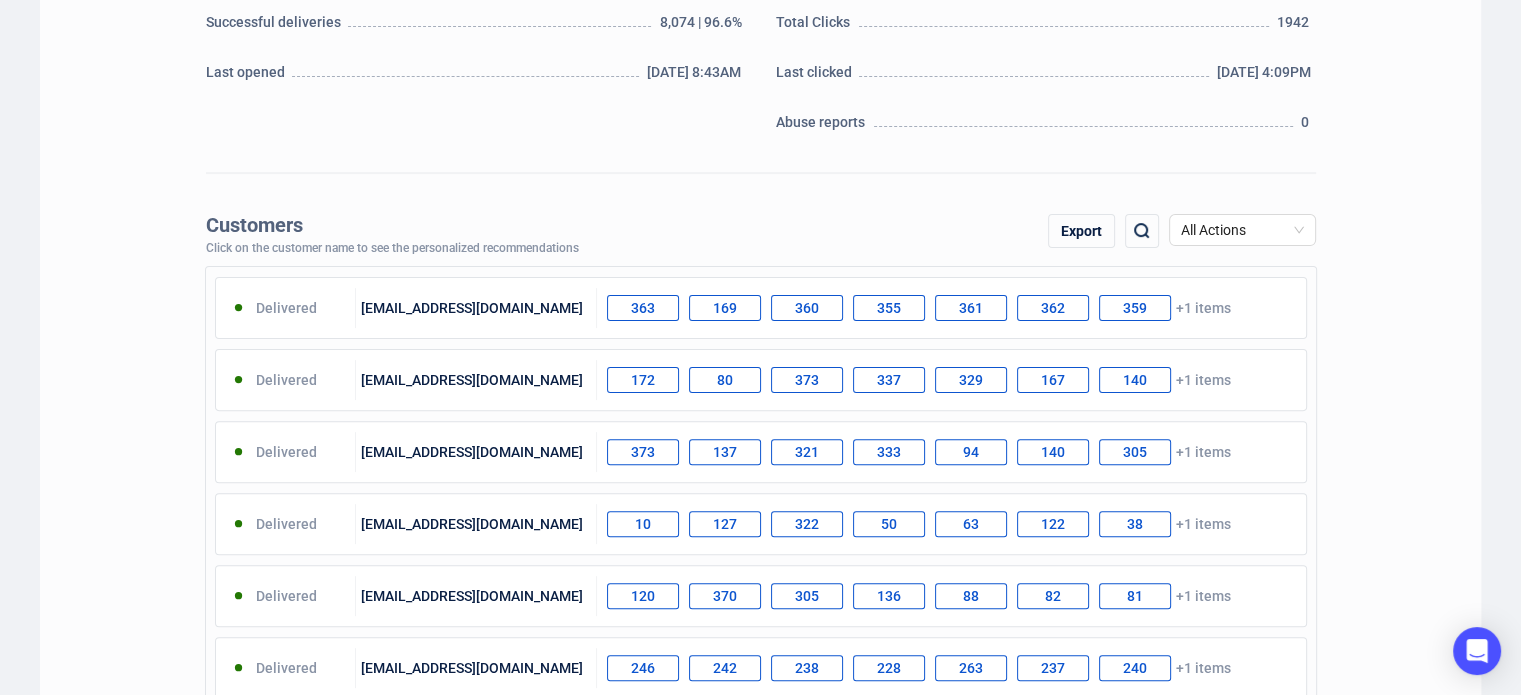 scroll, scrollTop: 540, scrollLeft: 0, axis: vertical 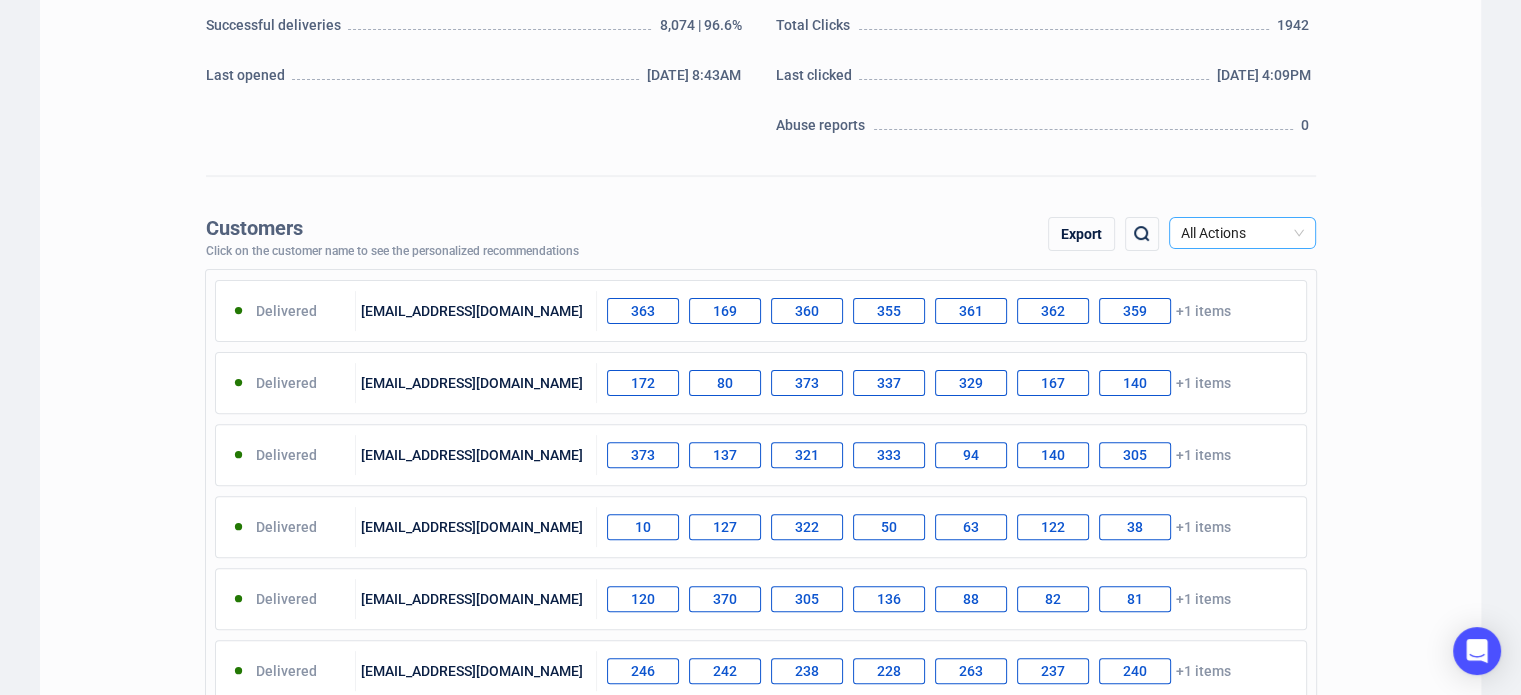 click on "All Actions" at bounding box center [1242, 233] 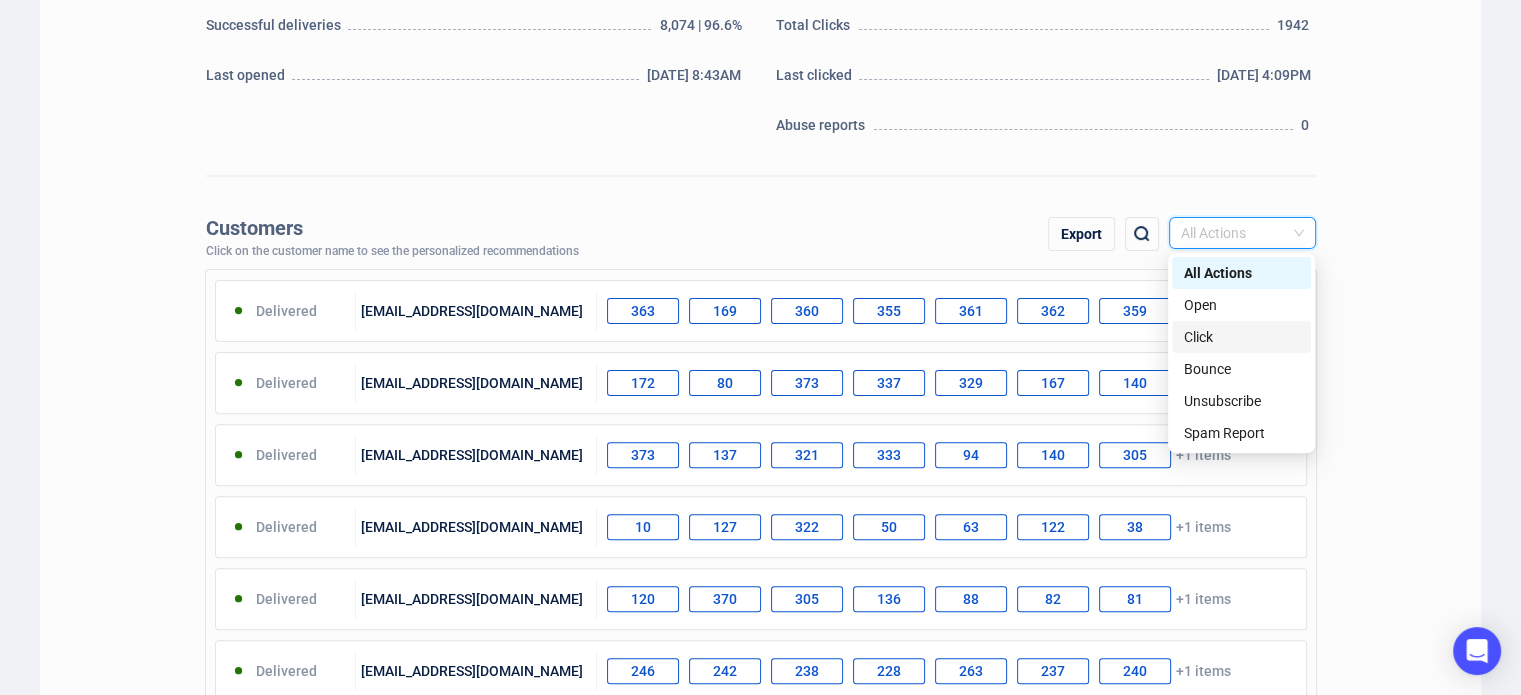 click on "Click" at bounding box center [1241, 337] 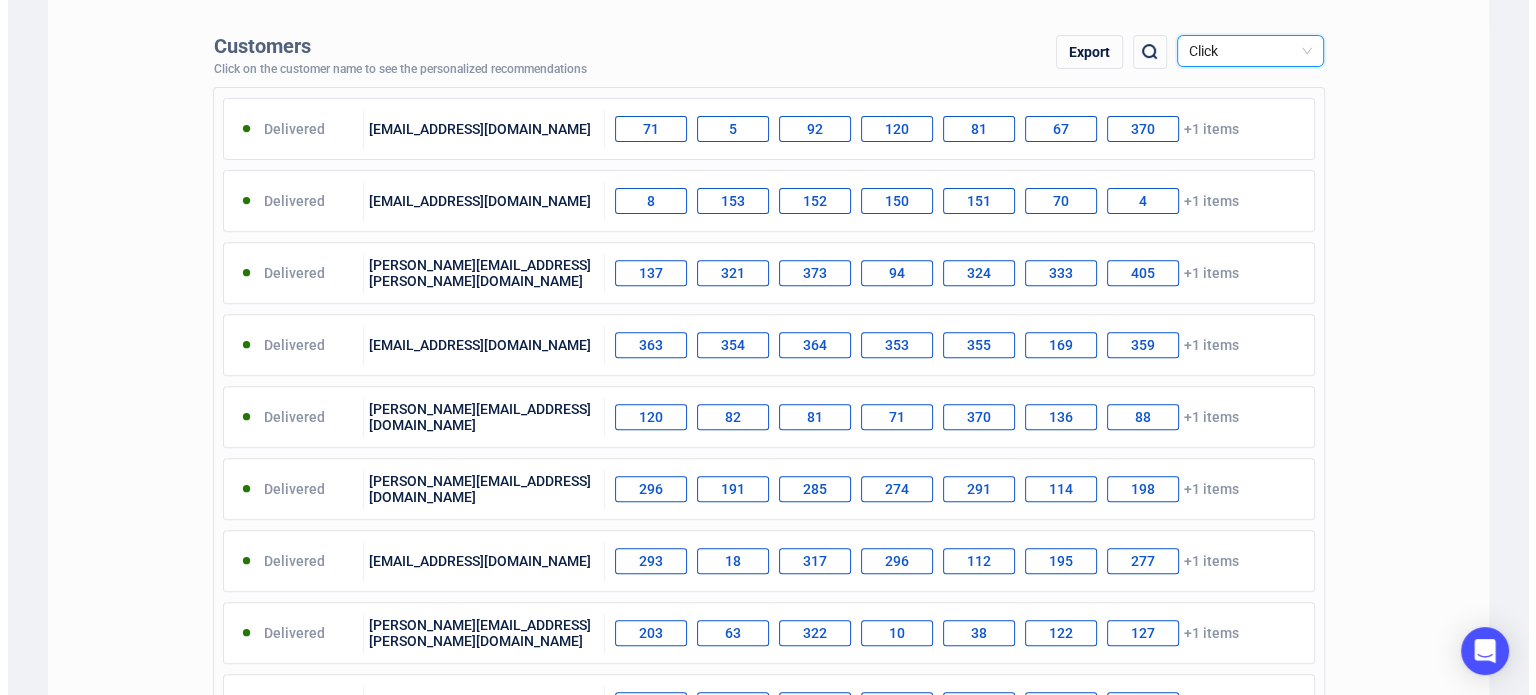 scroll, scrollTop: 739, scrollLeft: 0, axis: vertical 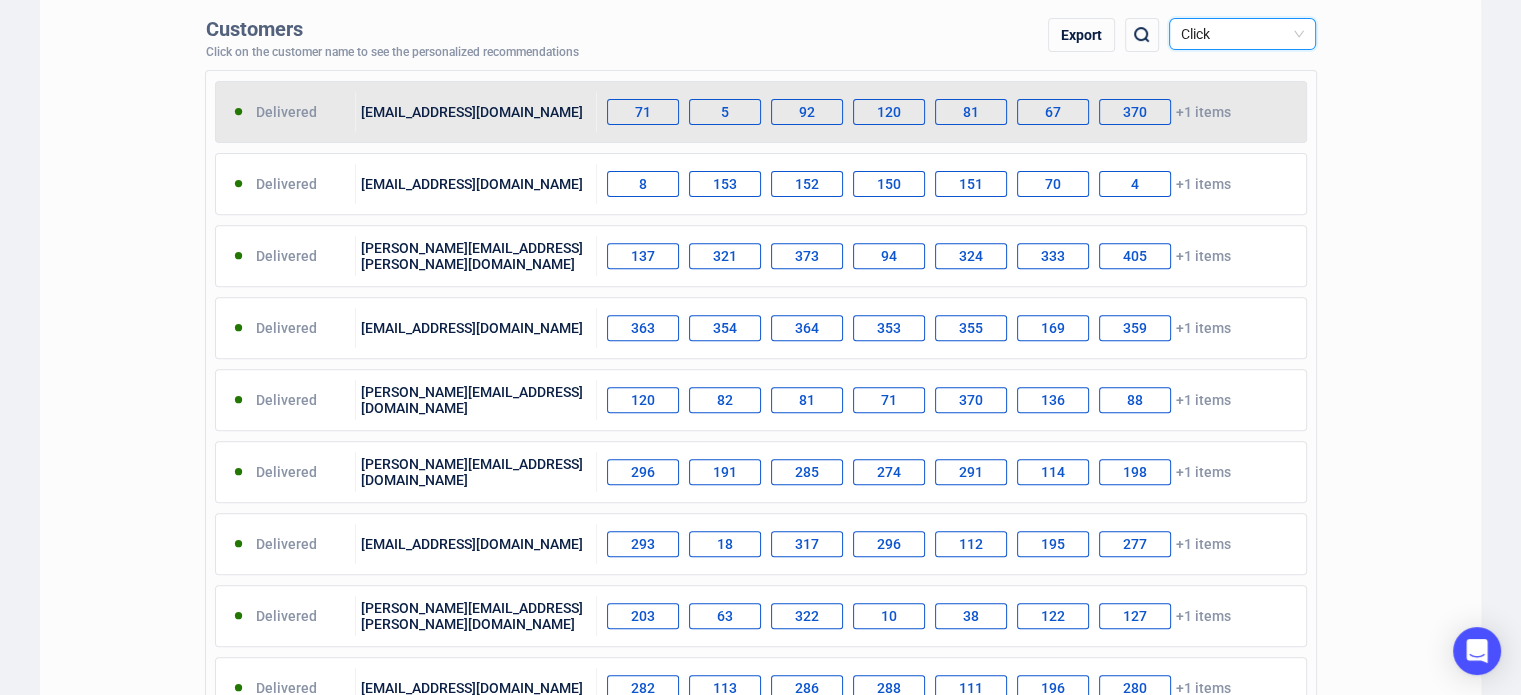 click on "71 5 92 120 81 67 370 +1 items" at bounding box center (951, 112) 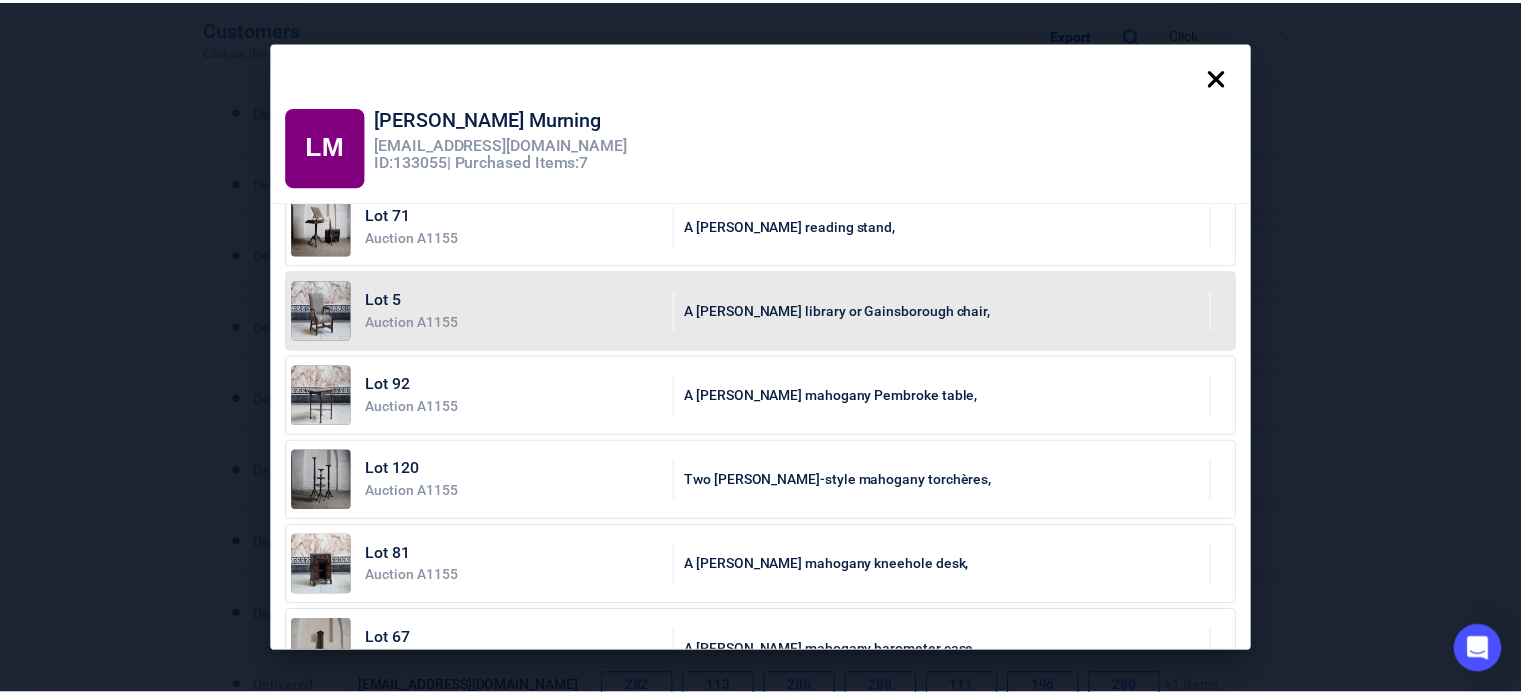 scroll, scrollTop: 0, scrollLeft: 0, axis: both 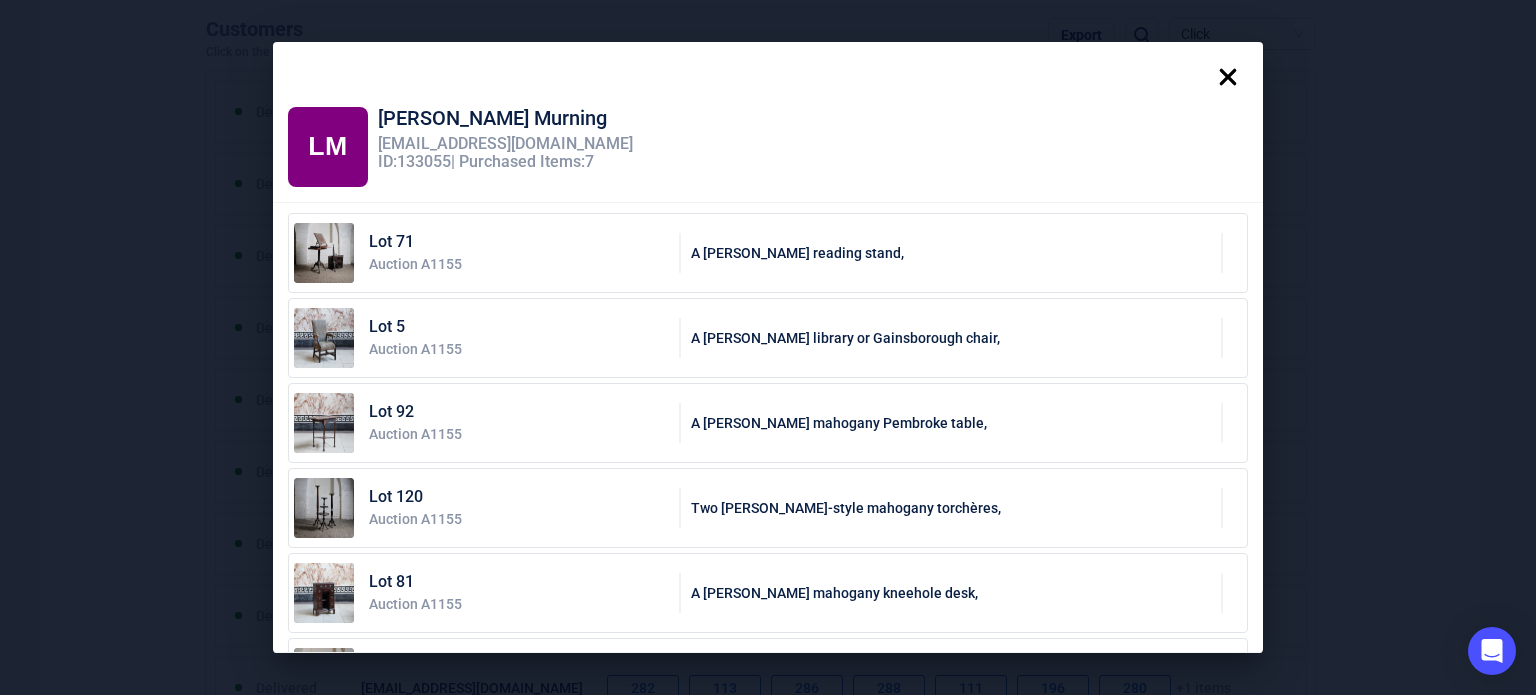 click 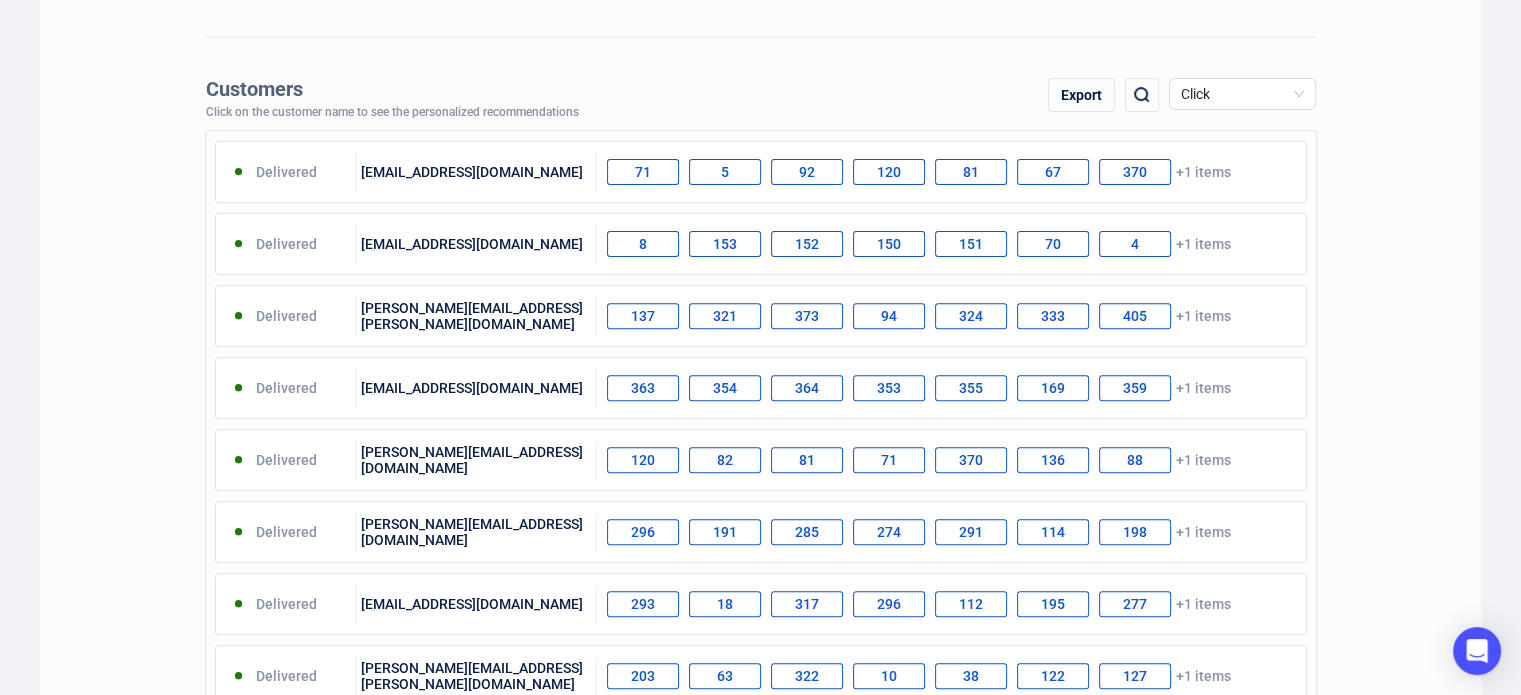 scroll, scrollTop: 674, scrollLeft: 0, axis: vertical 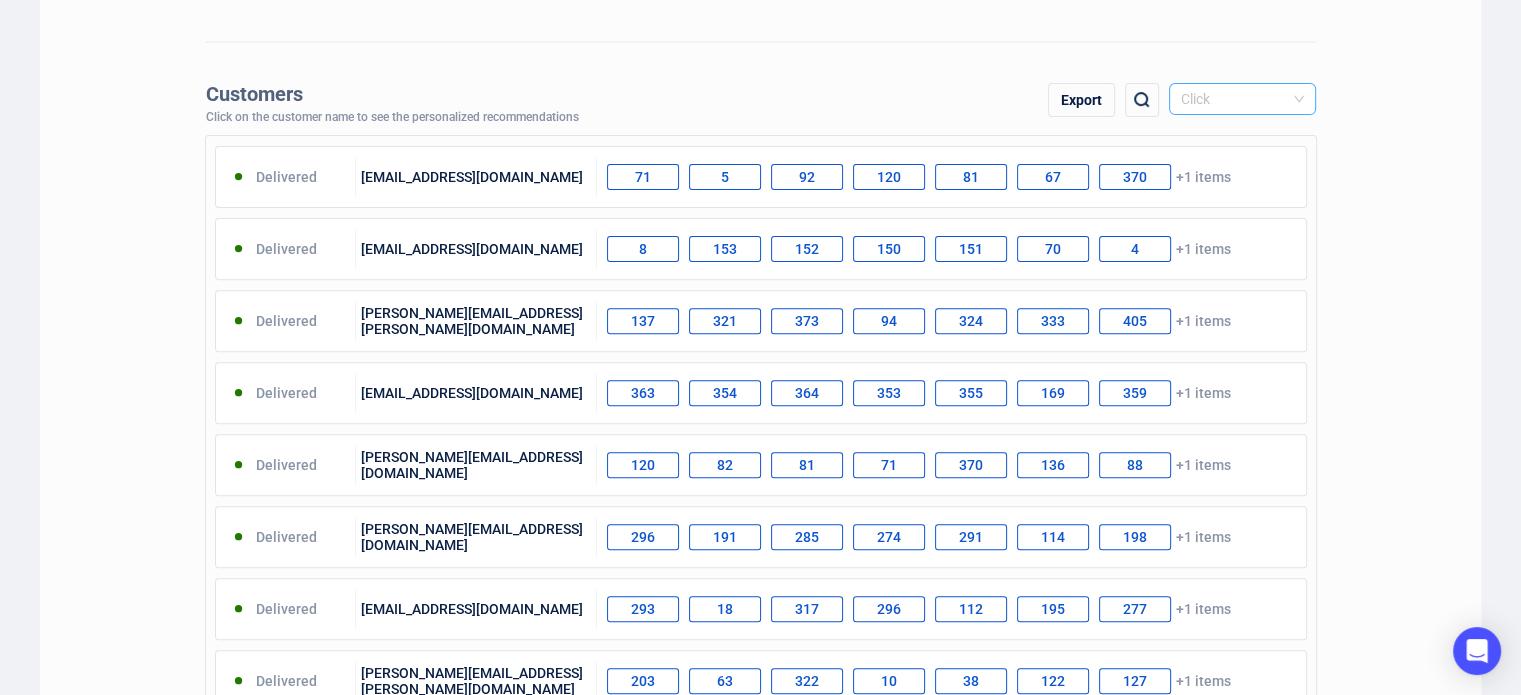 click on "Click" at bounding box center (1242, 99) 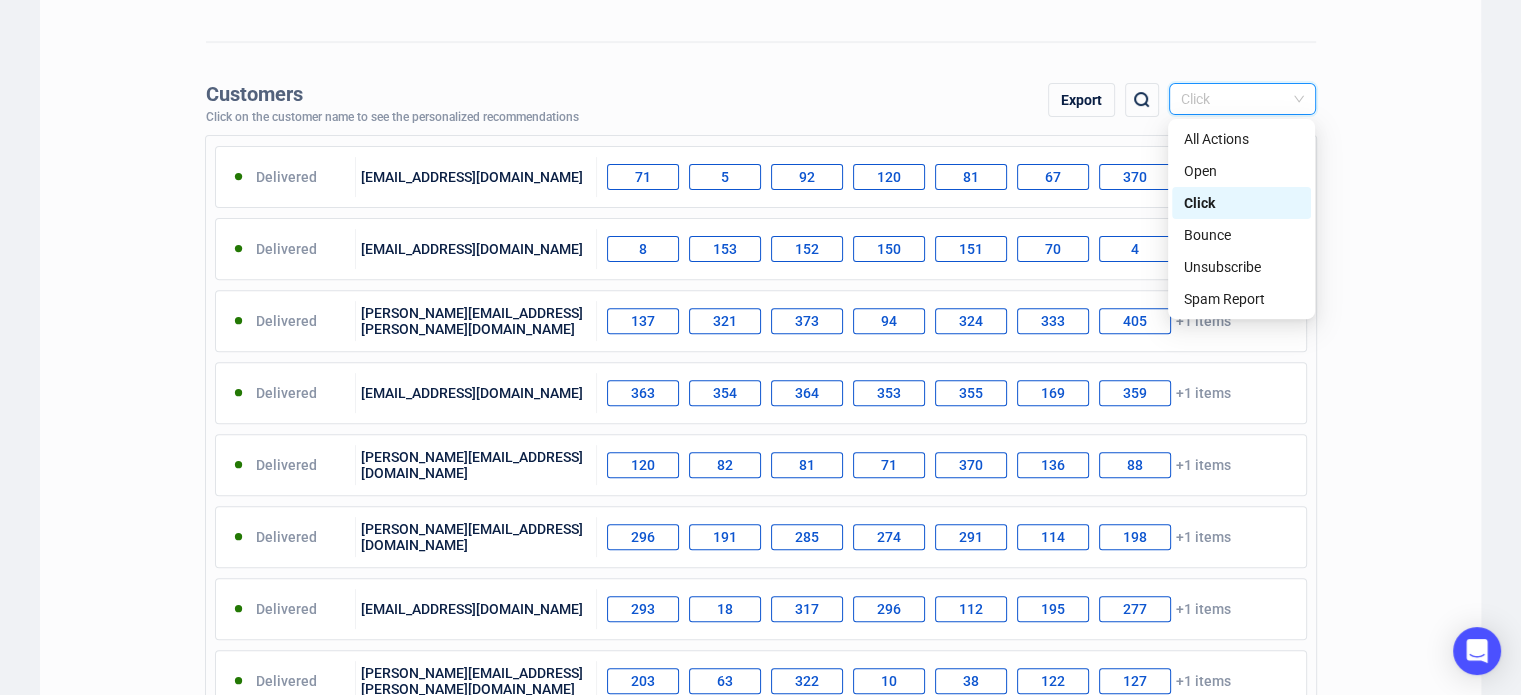 click on "Click" at bounding box center (1241, 203) 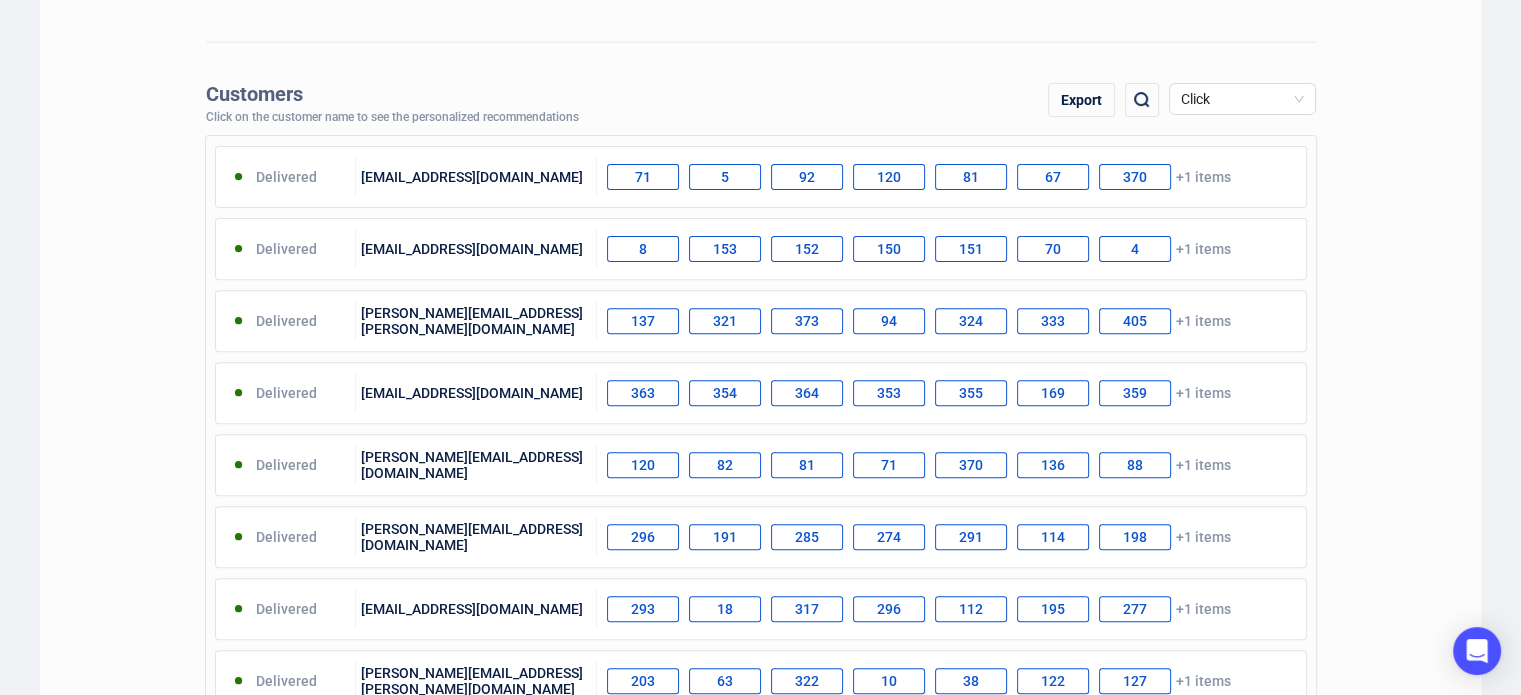 click on "Customers Click on the customer name to see the personalized recommendations Export Click
Delivered [EMAIL_ADDRESS][DOMAIN_NAME] 71 5 92 120 81 67 370 +1 items
Delivered [EMAIL_ADDRESS][DOMAIN_NAME] 8 153 152 150 151 70 4 +1 items
Delivered [PERSON_NAME][EMAIL_ADDRESS][PERSON_NAME][DOMAIN_NAME] 137 321 373 94 324 333 405 +1 items
Delivered [EMAIL_ADDRESS][DOMAIN_NAME] 363 354 364 353 355 169 359 +1 items
Delivered [EMAIL_ADDRESS][DOMAIN_NAME] 120 82 81 71 370 136 88 +1 items
Delivered [PERSON_NAME][EMAIL_ADDRESS][DOMAIN_NAME] 296 191 285 274 291 114 198 +1 items
Delivered [EMAIL_ADDRESS][DOMAIN_NAME] 293 18 317 296 112 195 277 +1 items
Delivered [PERSON_NAME][EMAIL_ADDRESS][PERSON_NAME][DOMAIN_NAME] 203 63 322 10 38 122 127 +1 items
Delivered [EMAIL_ADDRESS][DOMAIN_NAME] 282 113 286 288 111 196 280 +1 items
Delivered [EMAIL_ADDRESS][PERSON_NAME][DOMAIN_NAME] 287 4 8 317 294 293 112 +1 items showing  10 - 20  of Customers" at bounding box center (760, 510) 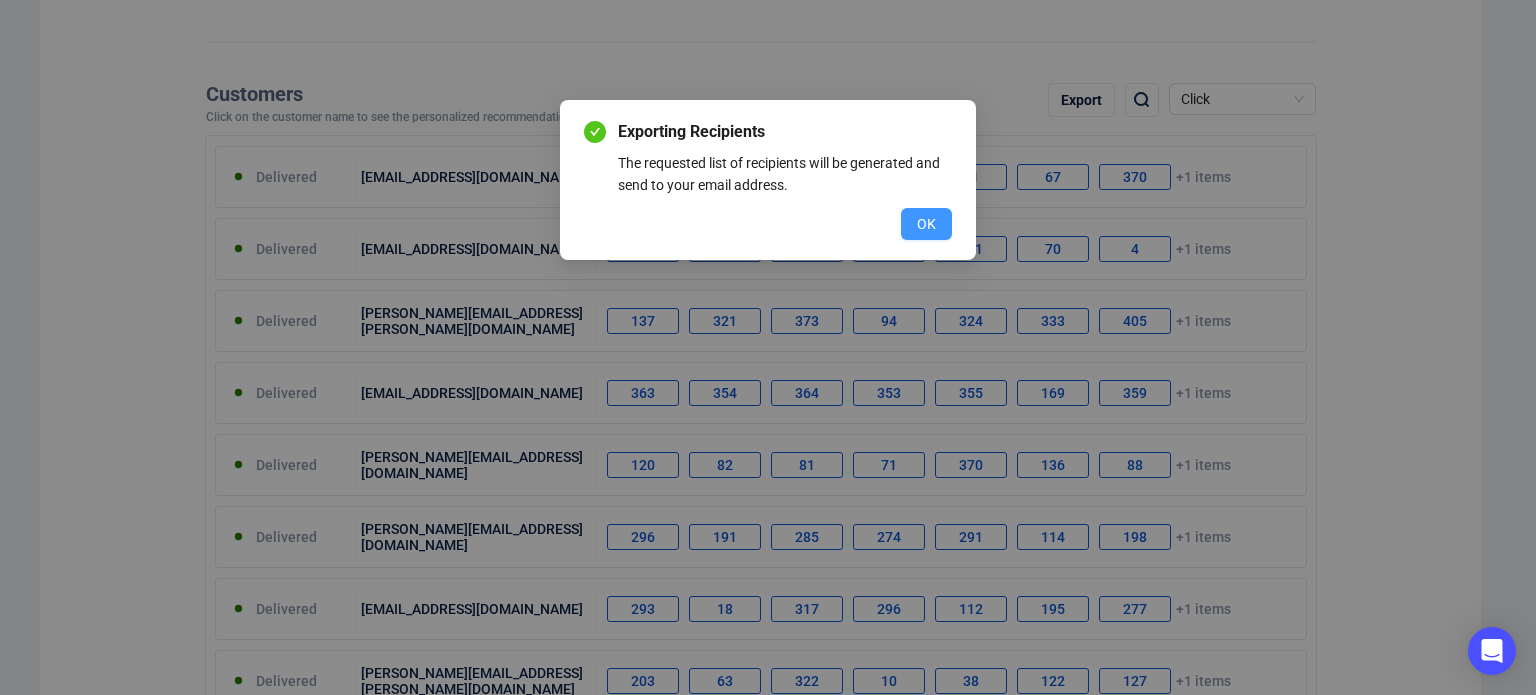 click on "OK" at bounding box center (926, 224) 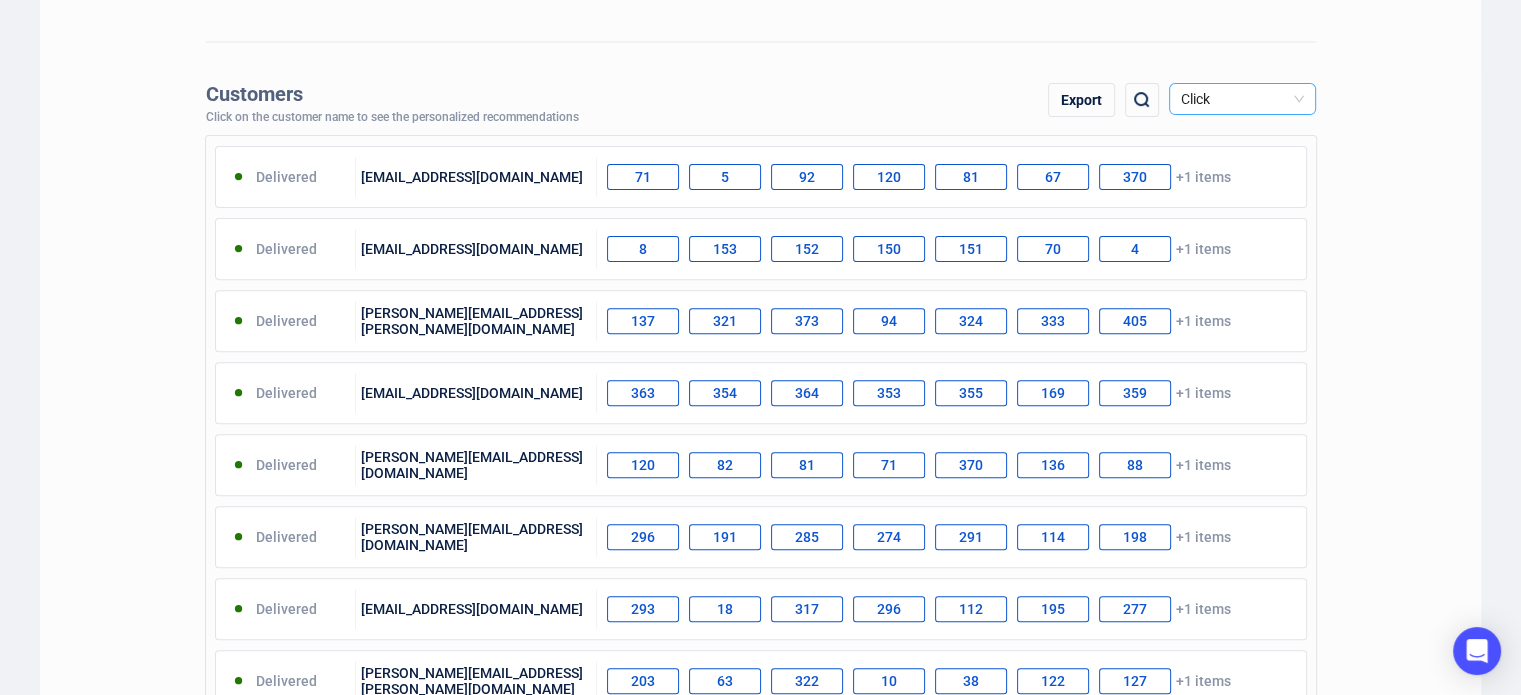 click on "Click" at bounding box center (1242, 99) 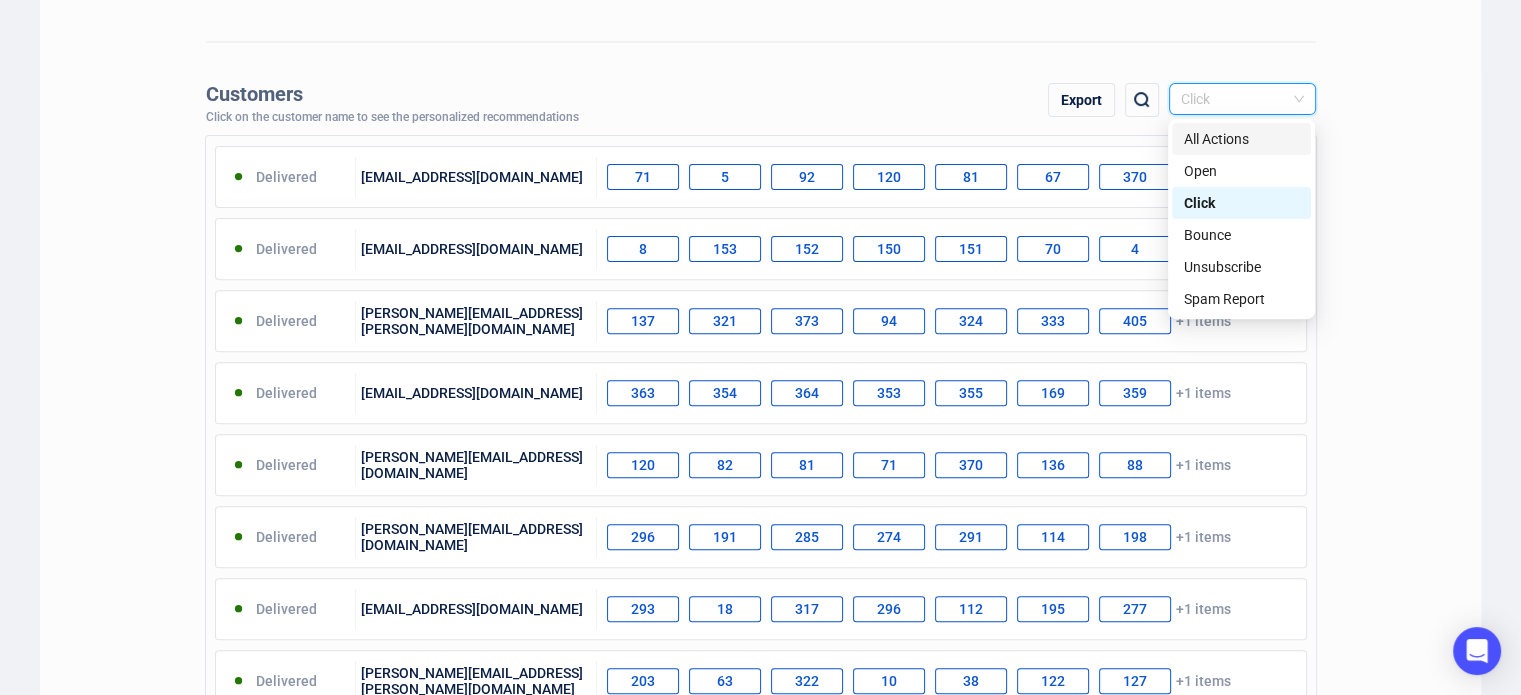 click on "All Actions" at bounding box center (1241, 139) 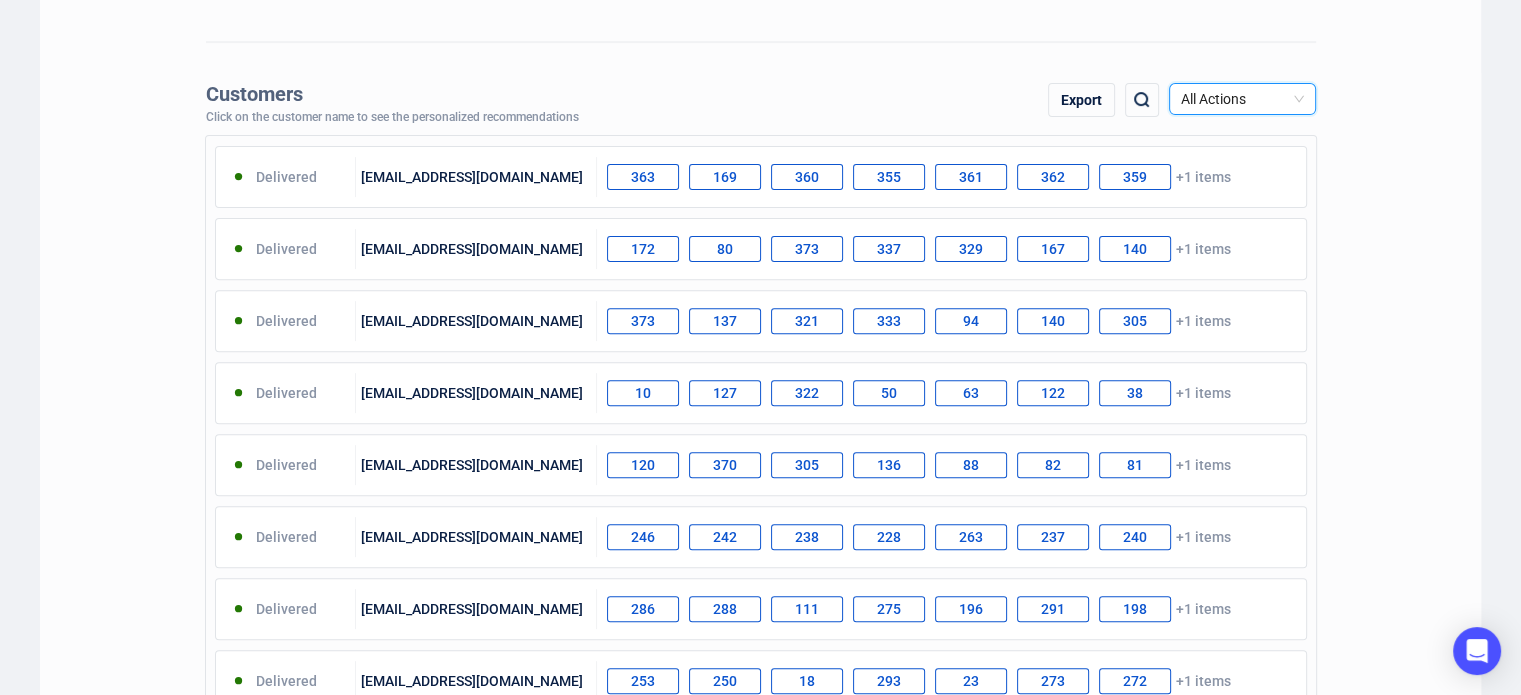 click on "Export" at bounding box center (1081, 100) 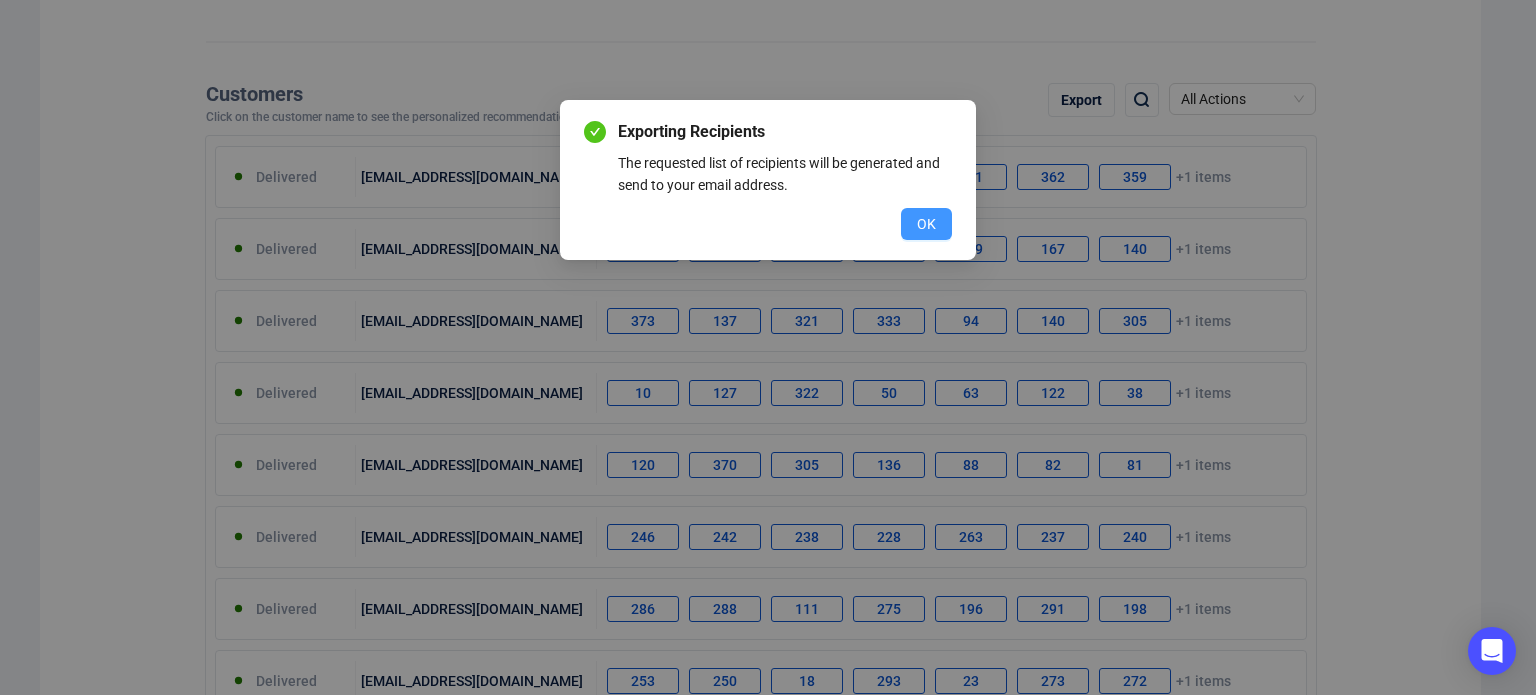 click on "OK" at bounding box center [926, 224] 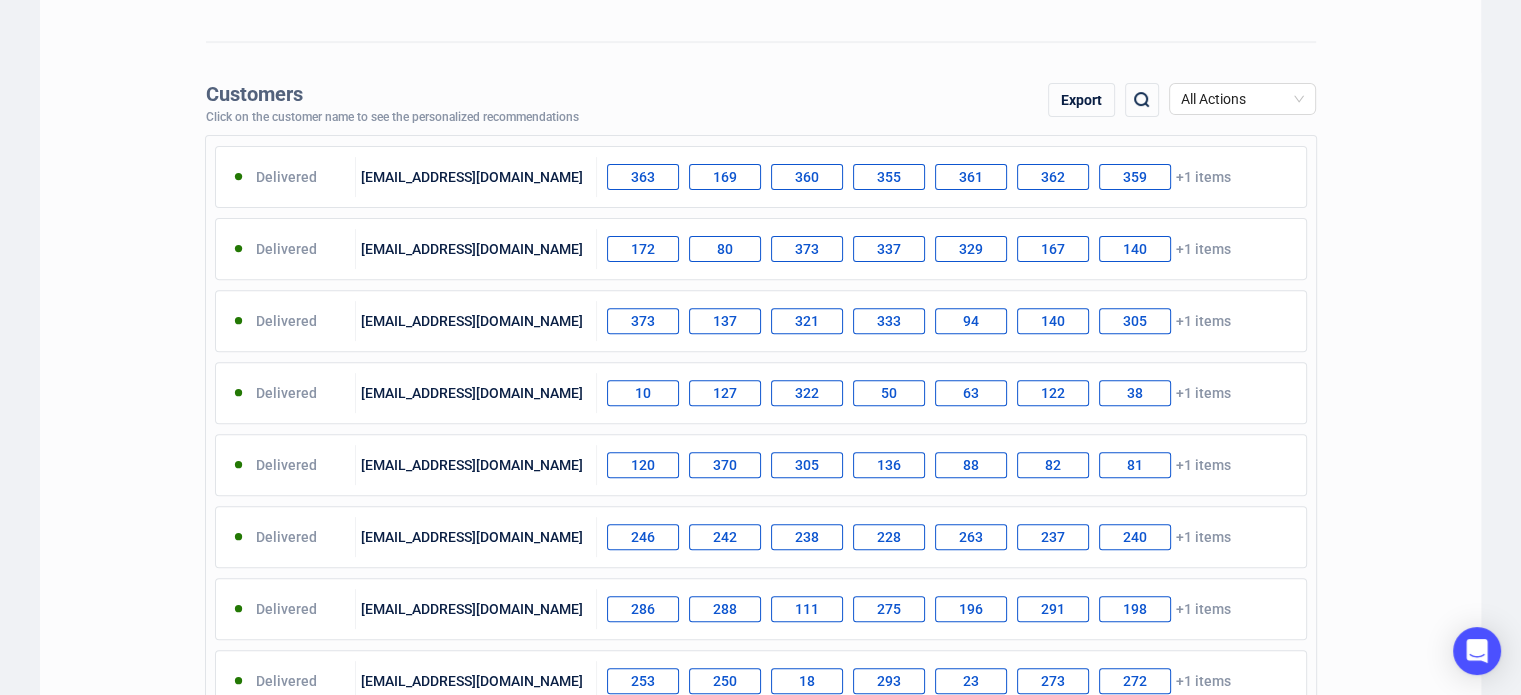 click on "Customers Click on the customer name to see the personalized recommendations Export All Actions
Delivered [EMAIL_ADDRESS][DOMAIN_NAME] 363 169 360 355 361 362 359 +1 items
Delivered [EMAIL_ADDRESS][DOMAIN_NAME] 172 80 373 337 329 167 140 +1 items
Delivered [EMAIL_ADDRESS][DOMAIN_NAME] 373 137 321 333 94 140 305 +1 items
Delivered [EMAIL_ADDRESS][DOMAIN_NAME] 10 127 322 50 63 122 38 +1 items
Delivered [EMAIL_ADDRESS][DOMAIN_NAME] 120 370 305 136 88 82 81 +1 items
Delivered [EMAIL_ADDRESS][DOMAIN_NAME] 246 242 238 228 263 237 240 +1 items
Delivered [EMAIL_ADDRESS][DOMAIN_NAME] 286 288 111 275 196 291 198 +1 items
Delivered [EMAIL_ADDRESS][DOMAIN_NAME] 253 250 18 293 23 273 272 +1 items
Delivered [EMAIL_ADDRESS][DOMAIN_NAME] 273 318 119 126 142 135 272 +1 items
Delivered [EMAIL_ADDRESS][DOMAIN_NAME] 112 296 194 293 291 114 285 +1 items showing  10 - 20  of Customers" at bounding box center [760, 510] 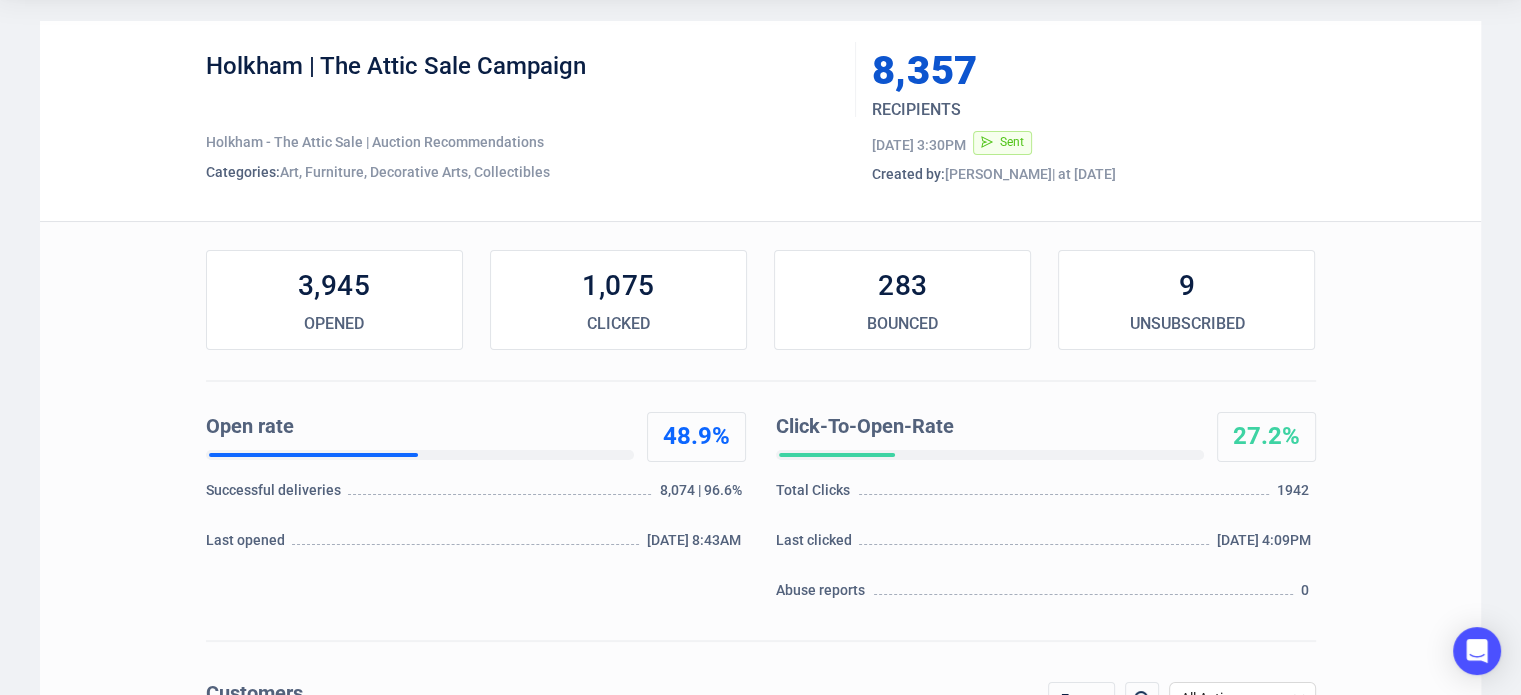 scroll, scrollTop: 0, scrollLeft: 0, axis: both 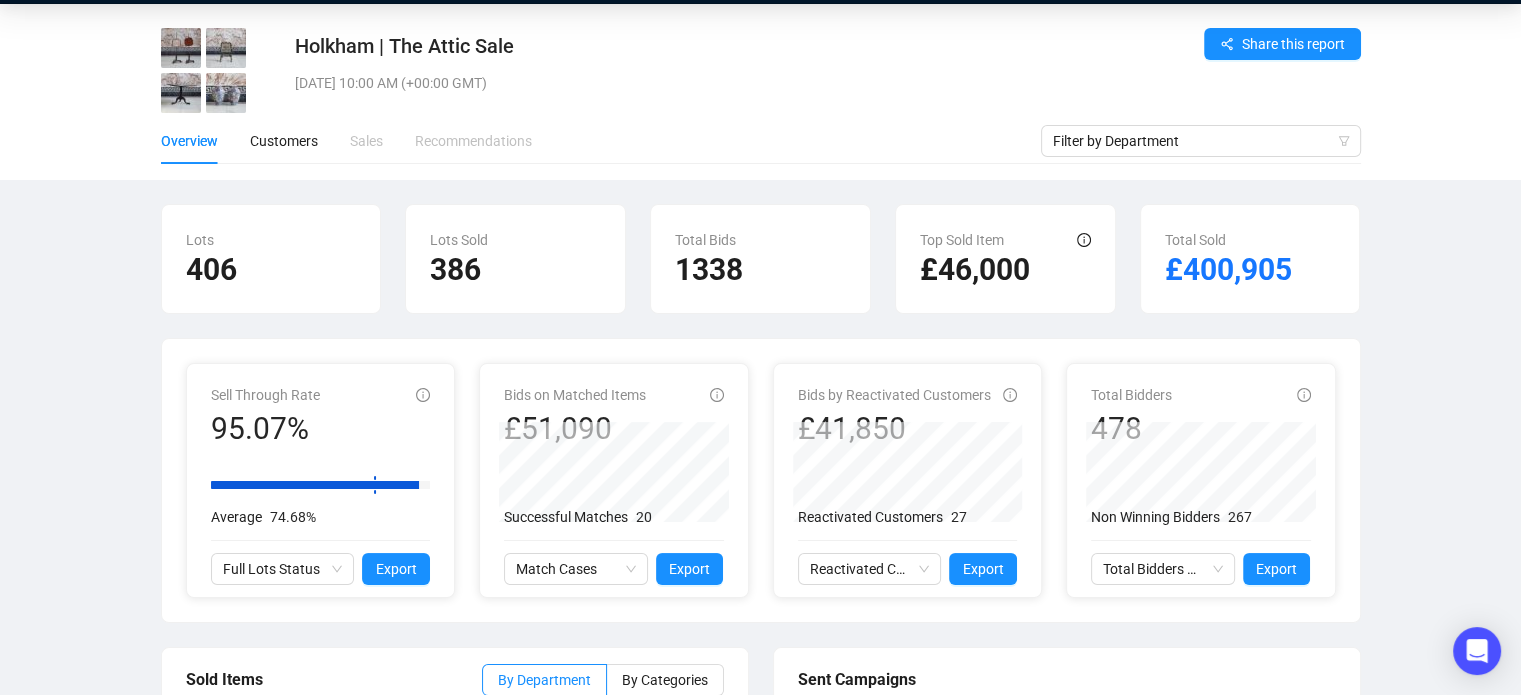 click on "Holkham | The Attic Sale [DATE] 10:00 AM (+00:00 GMT) Share this report Overview Customers Sales Recommendations Filter by Department Lots   406 Lots Sold   386 Total Bids   1338 Top Sold Item   £46,000 Total Sold   £400,905 Sell Through Rate 95.07% Average 74.68% Full Lots Status Export Bids on Matched Items £51,090   Successful Matches 20 Match Cases Export Bids by Reactivated Customers £41,850   Reactivated Customers 27 Reactivated Customers Activity Export Total Bidders 478   Non Winning Bidders 267 Total Bidders Activity Export Sold Items By Department By Categories   Total Sold £400,905 Furniture 51.5% £206,500 Decorative Arts 35.4% £141,870 Art 9.4% £37,745 Collectibles 3.7% £14,790 Sent Campaigns Date Type Recipients Opens CTR [DATE] Recommendations 8357 48.86% 27.25% [DATE] Resend 4018 14.42% 29.71%" at bounding box center (760, 518) 